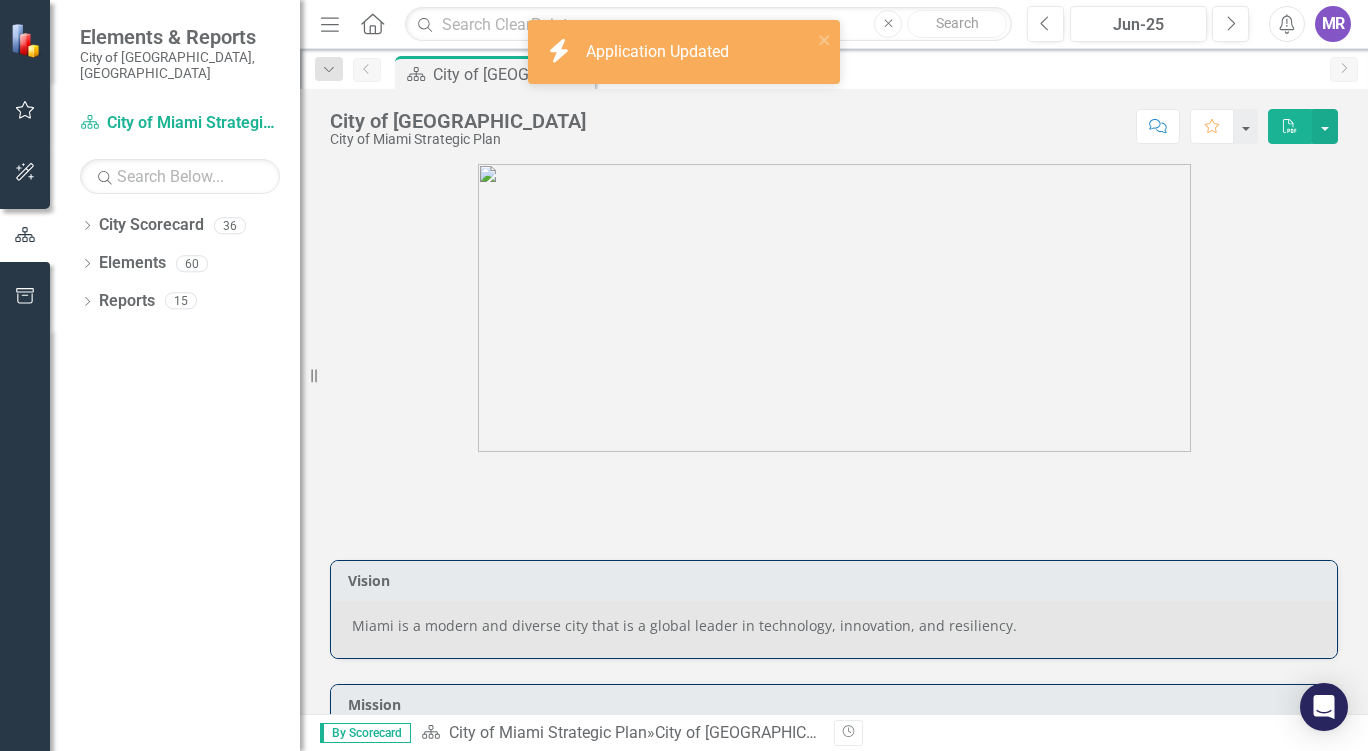 scroll, scrollTop: 0, scrollLeft: 0, axis: both 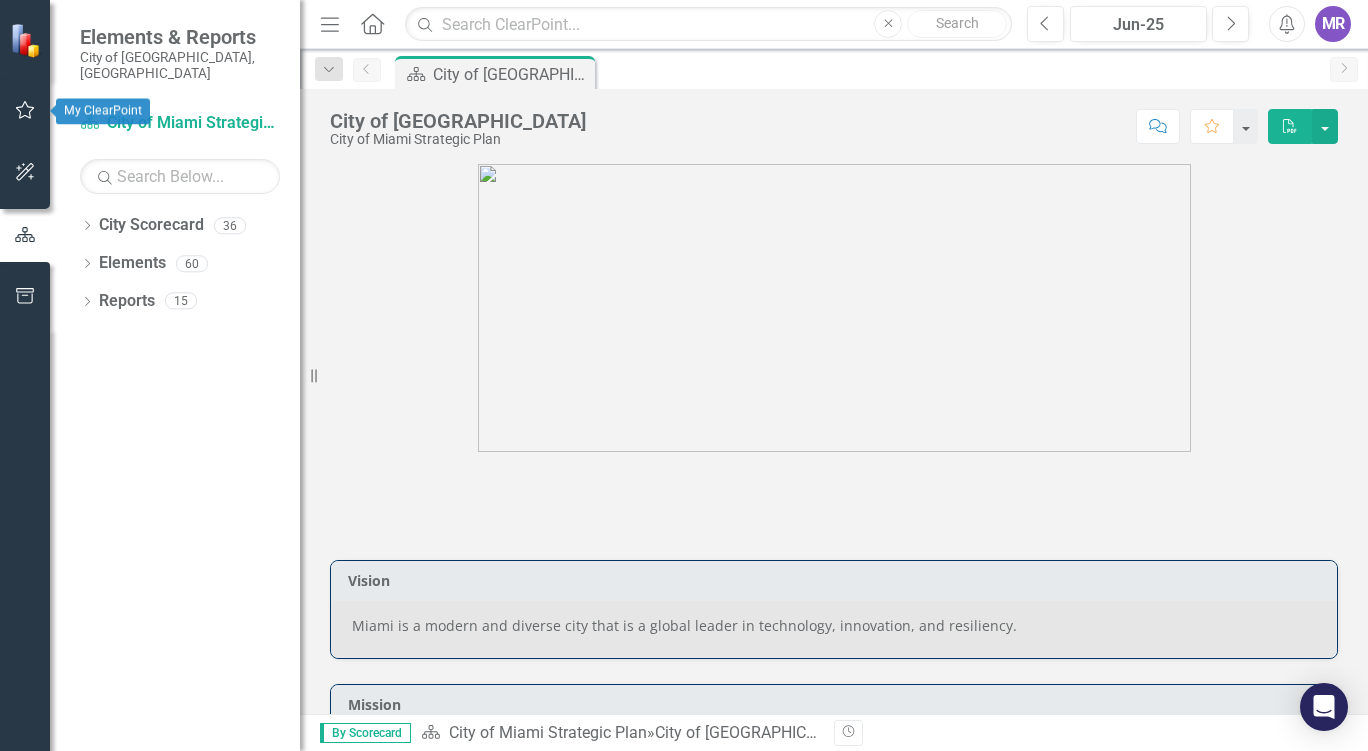 click 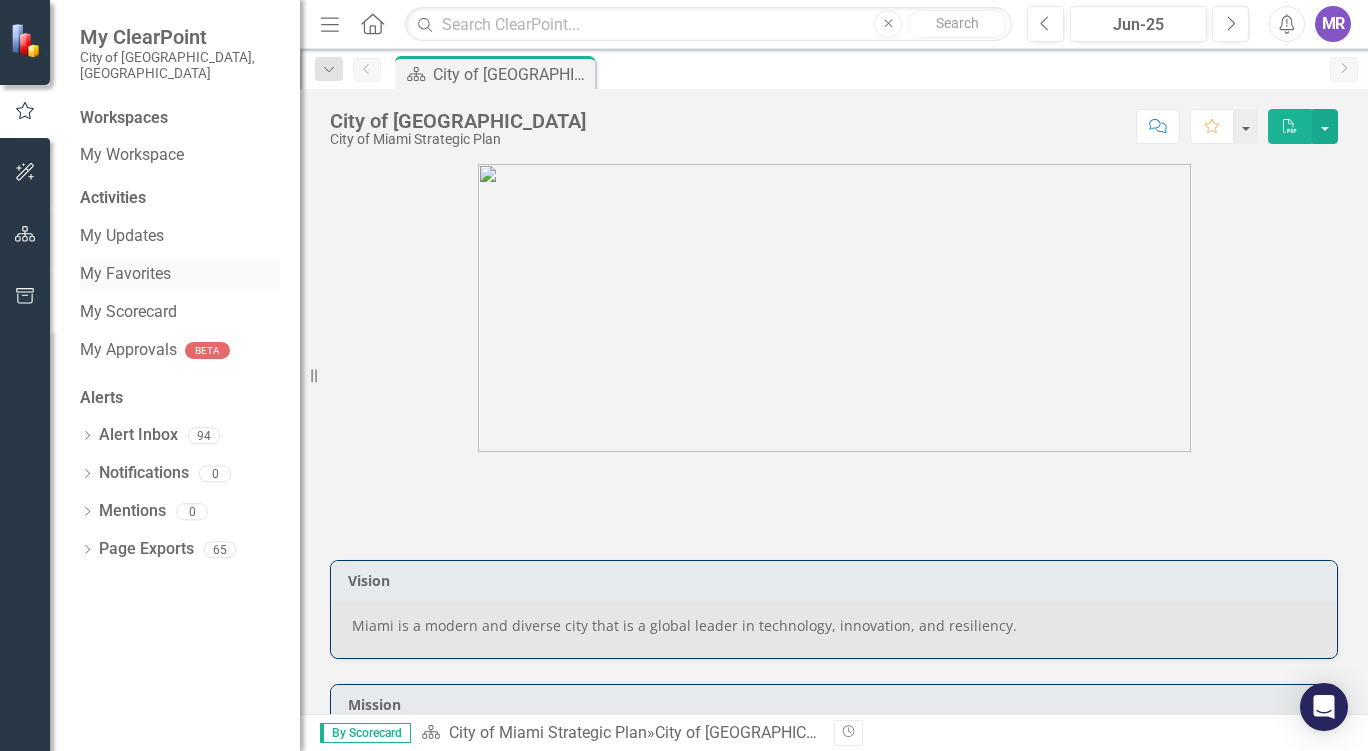 click on "My Favorites" at bounding box center (180, 274) 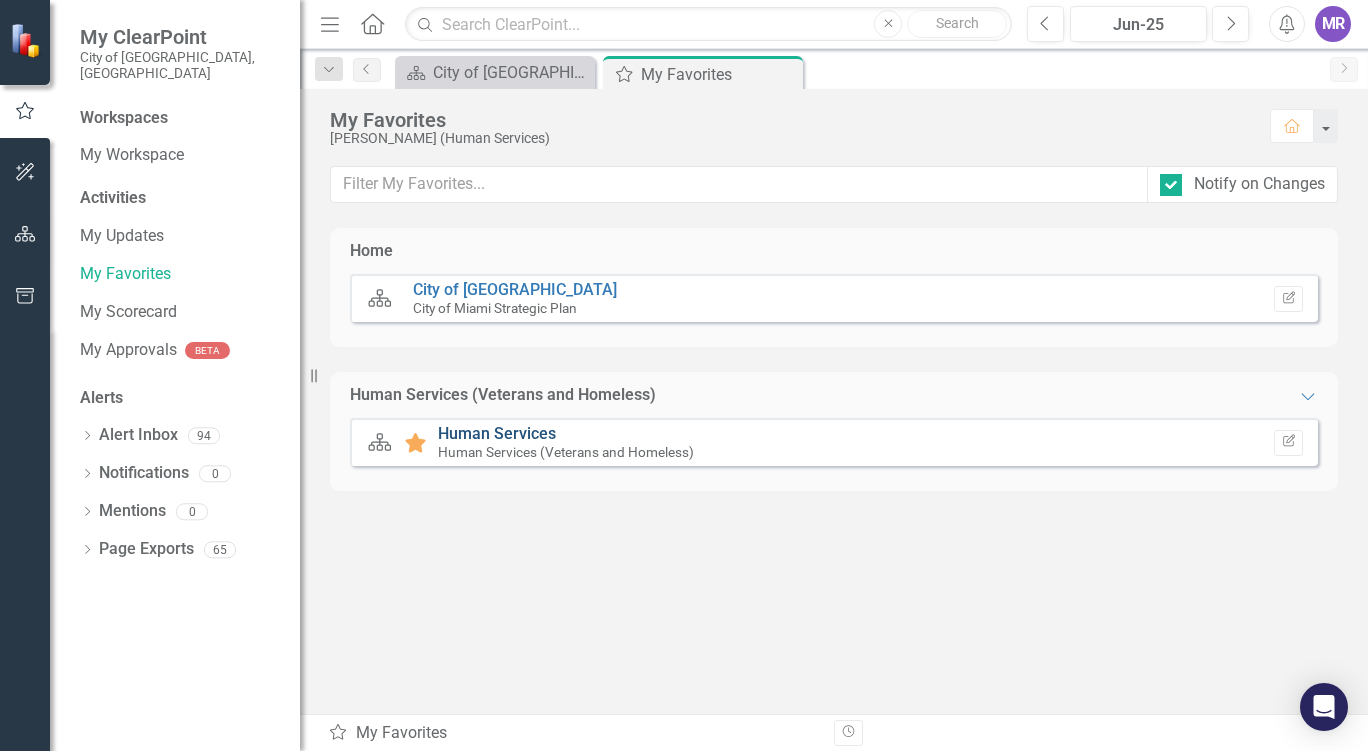 click on "Human Services" at bounding box center (497, 433) 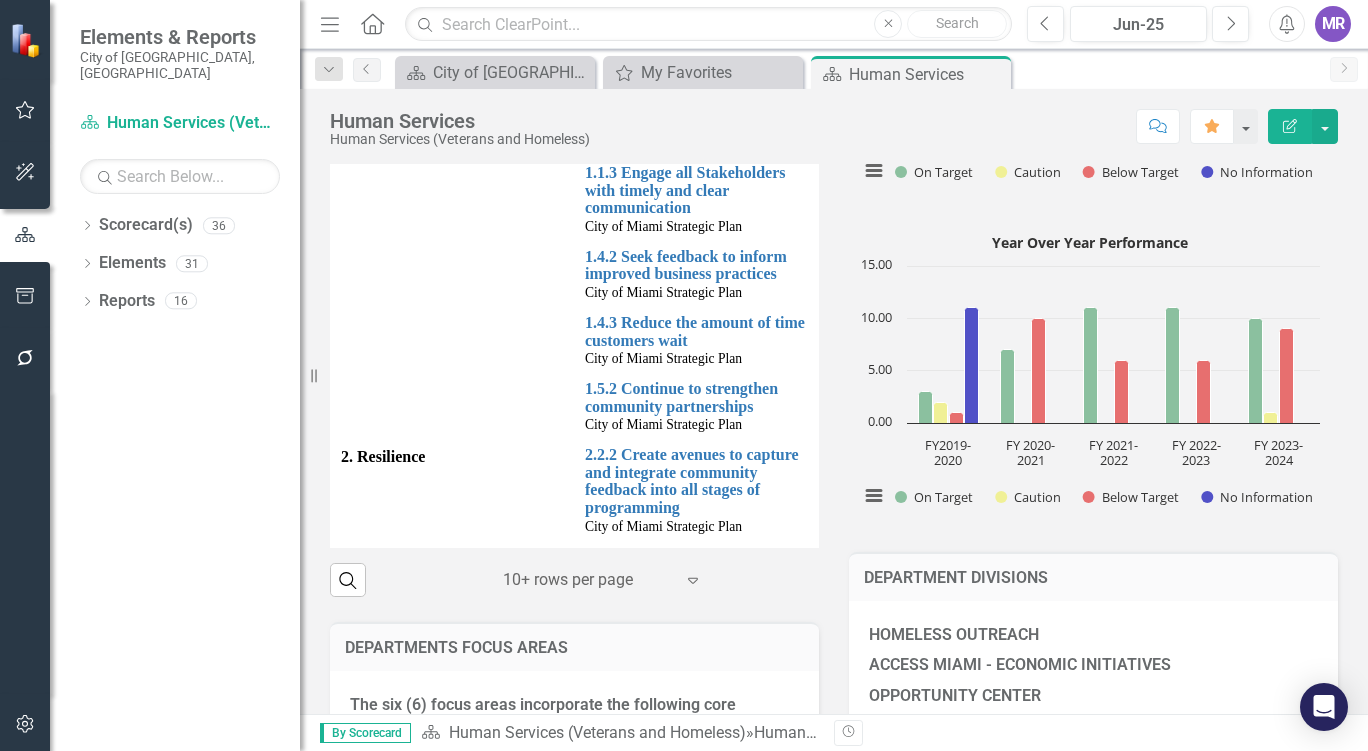 scroll, scrollTop: 648, scrollLeft: 0, axis: vertical 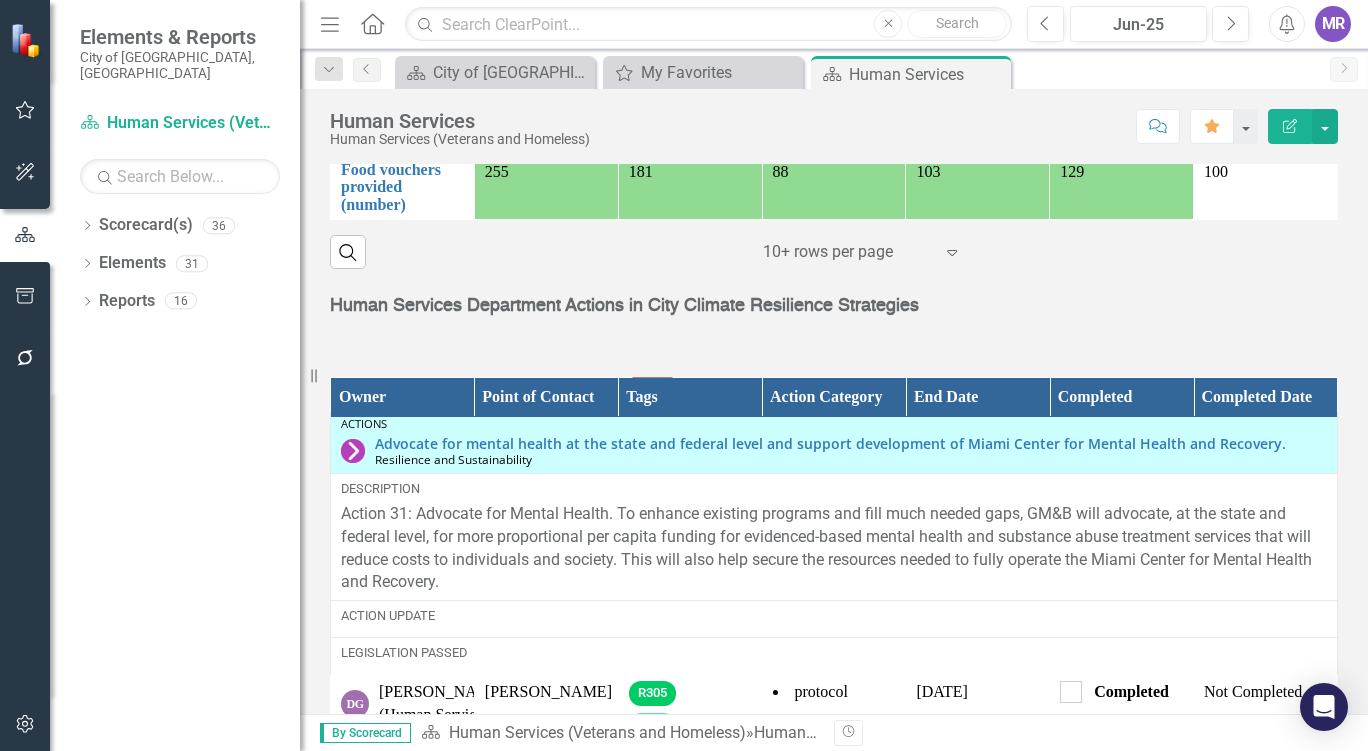 click on "Human Services Department Actions in City Climate Resilience Strategies" at bounding box center (834, 307) 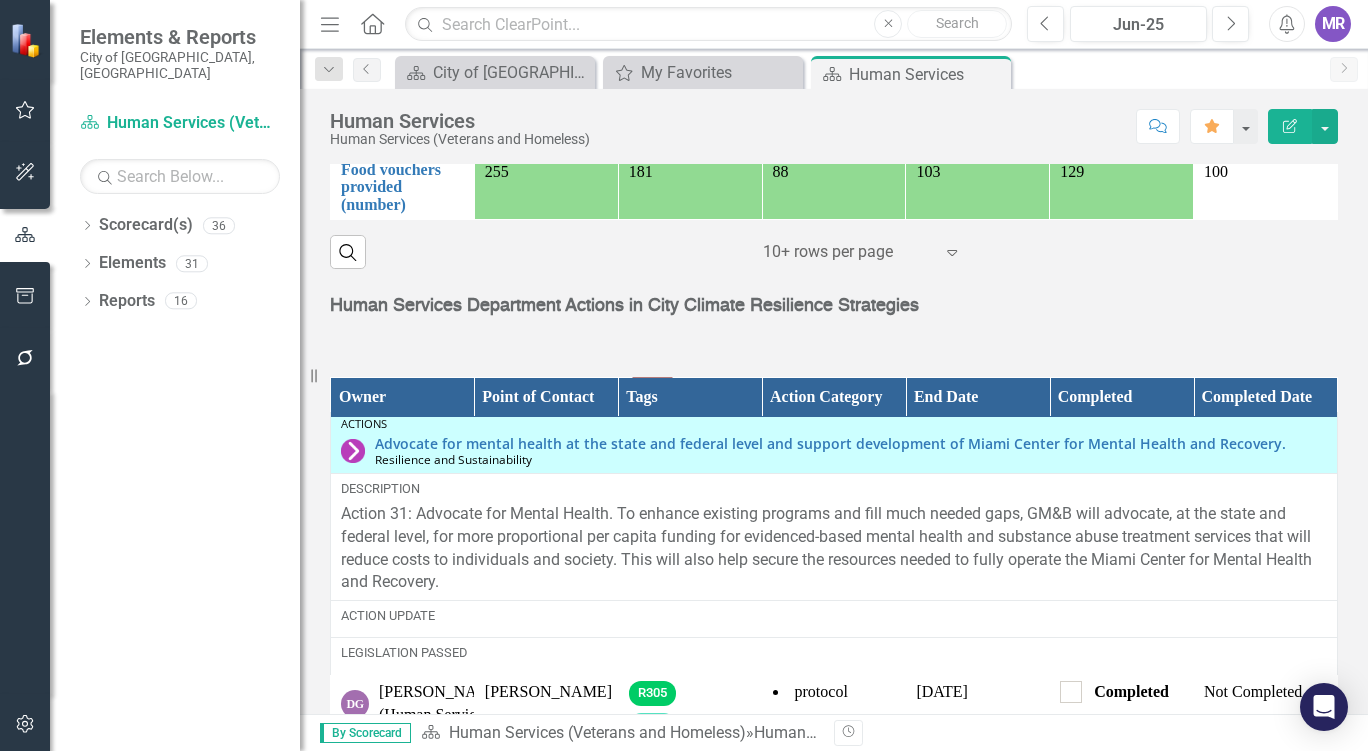 click on "Human Services Department Actions in City Climate Resilience Strategies" at bounding box center [834, 307] 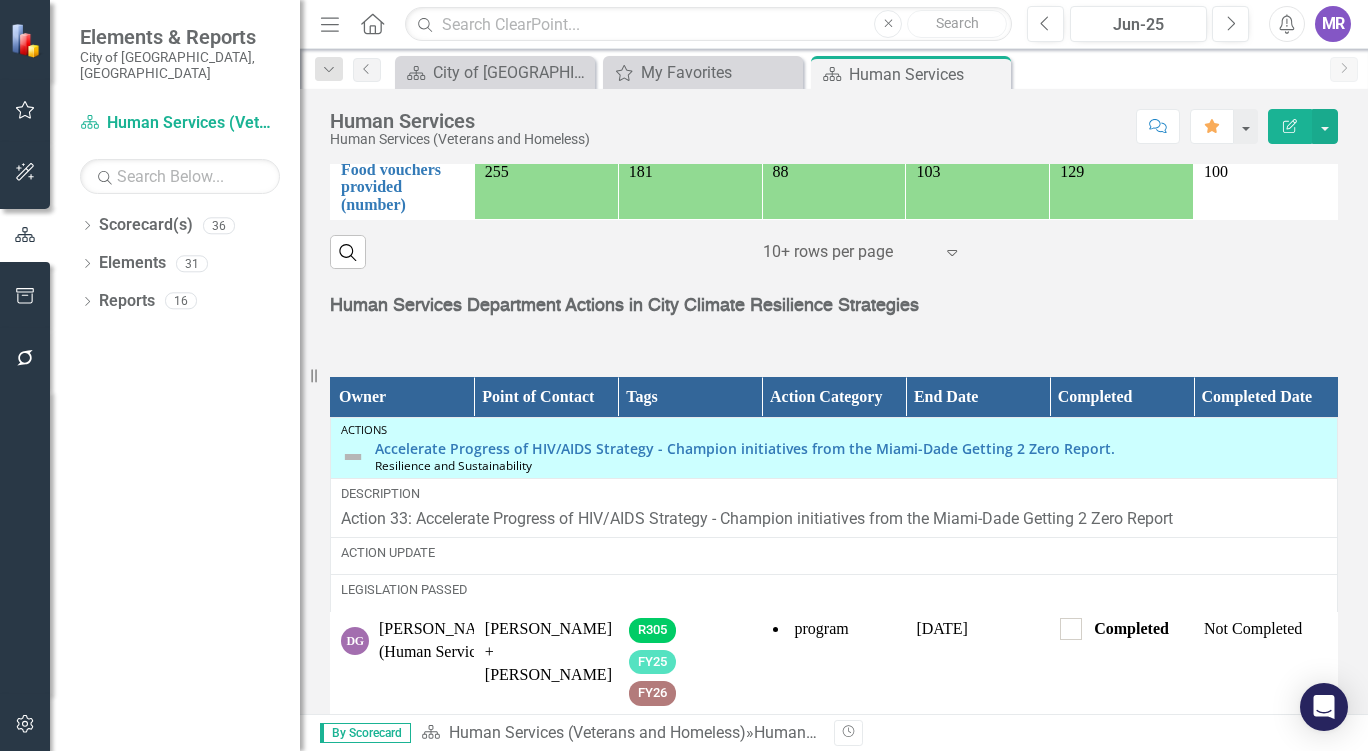 scroll, scrollTop: 0, scrollLeft: 0, axis: both 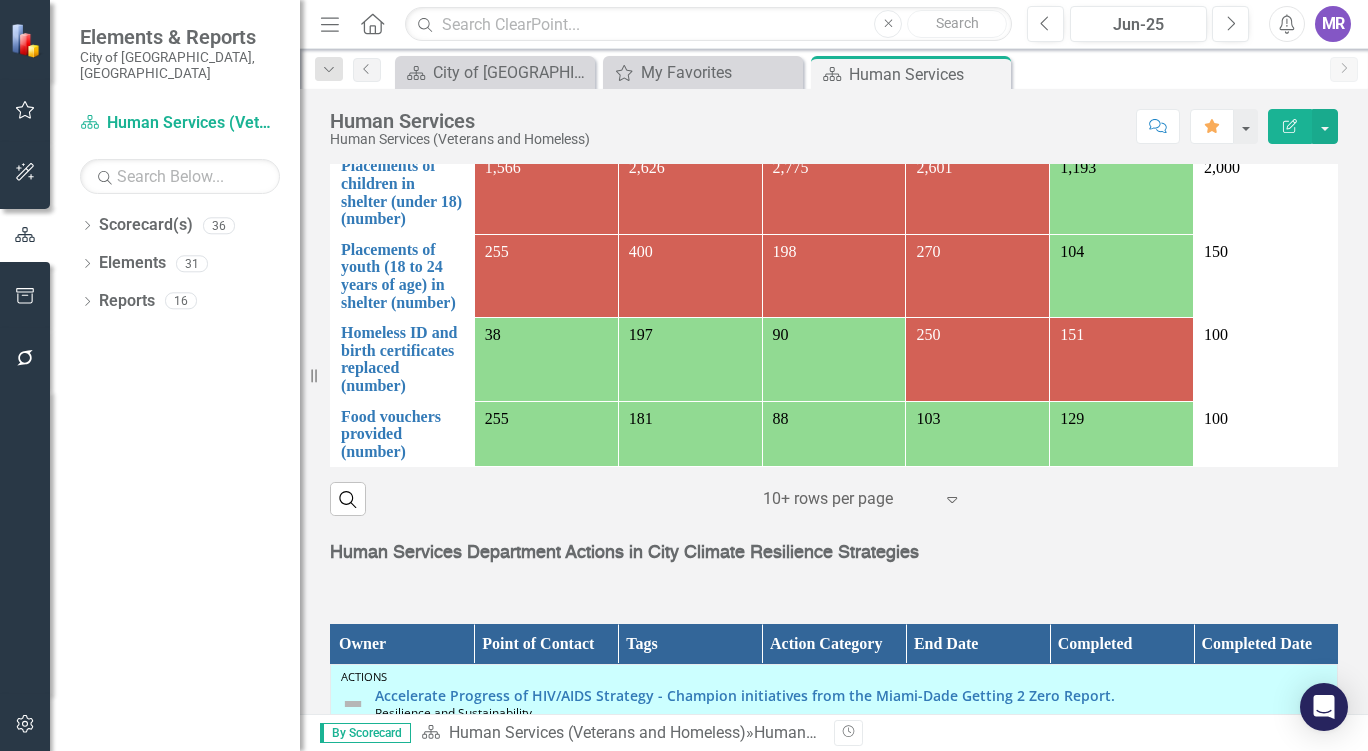 click on "Human Services Department Actions in City Climate Resilience Strategies" at bounding box center [834, 570] 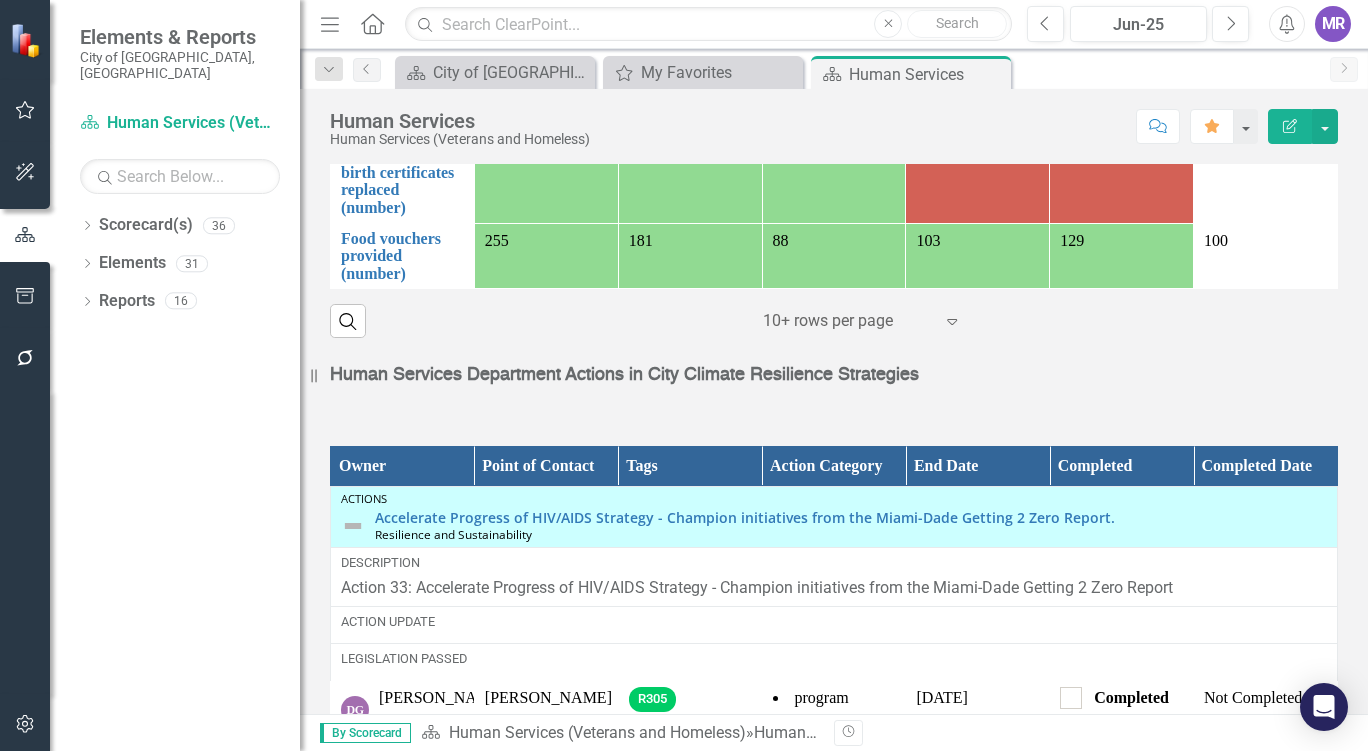 scroll, scrollTop: 2113, scrollLeft: 0, axis: vertical 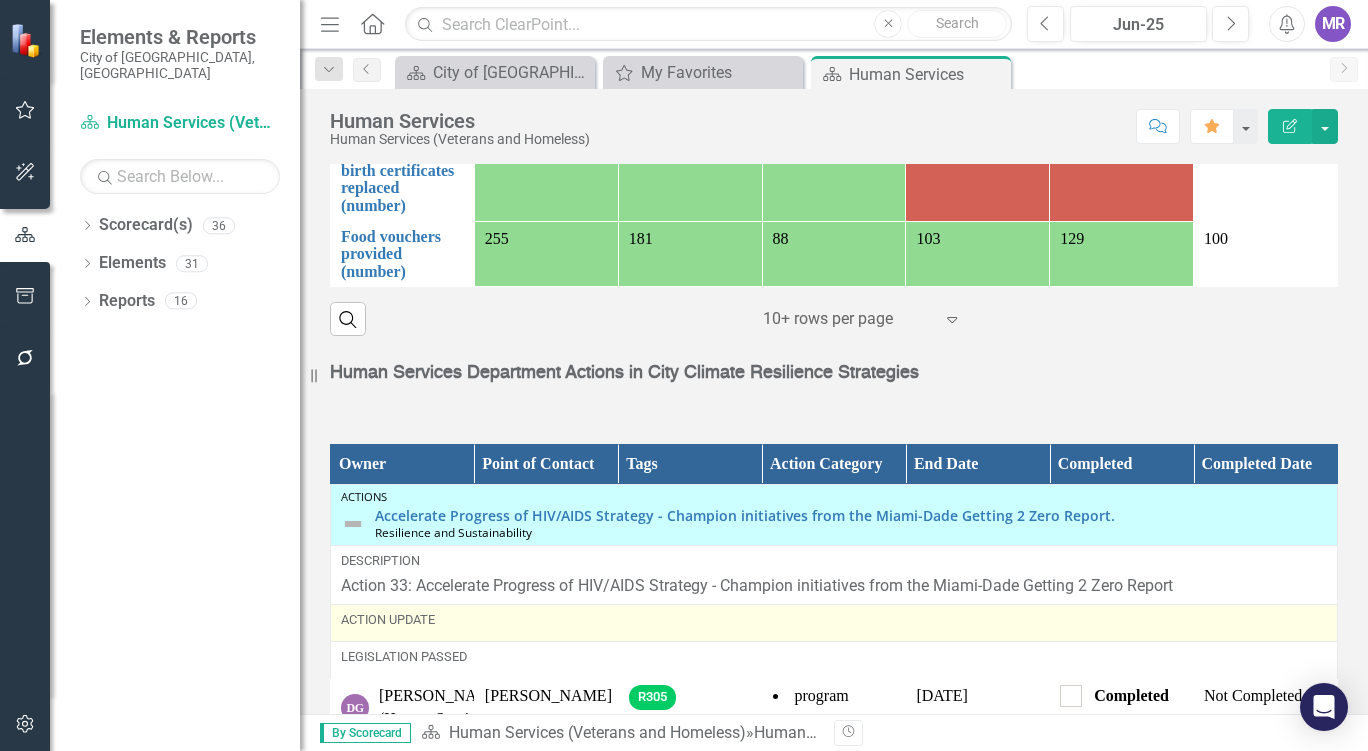 drag, startPoint x: 304, startPoint y: 578, endPoint x: 471, endPoint y: 617, distance: 171.49344 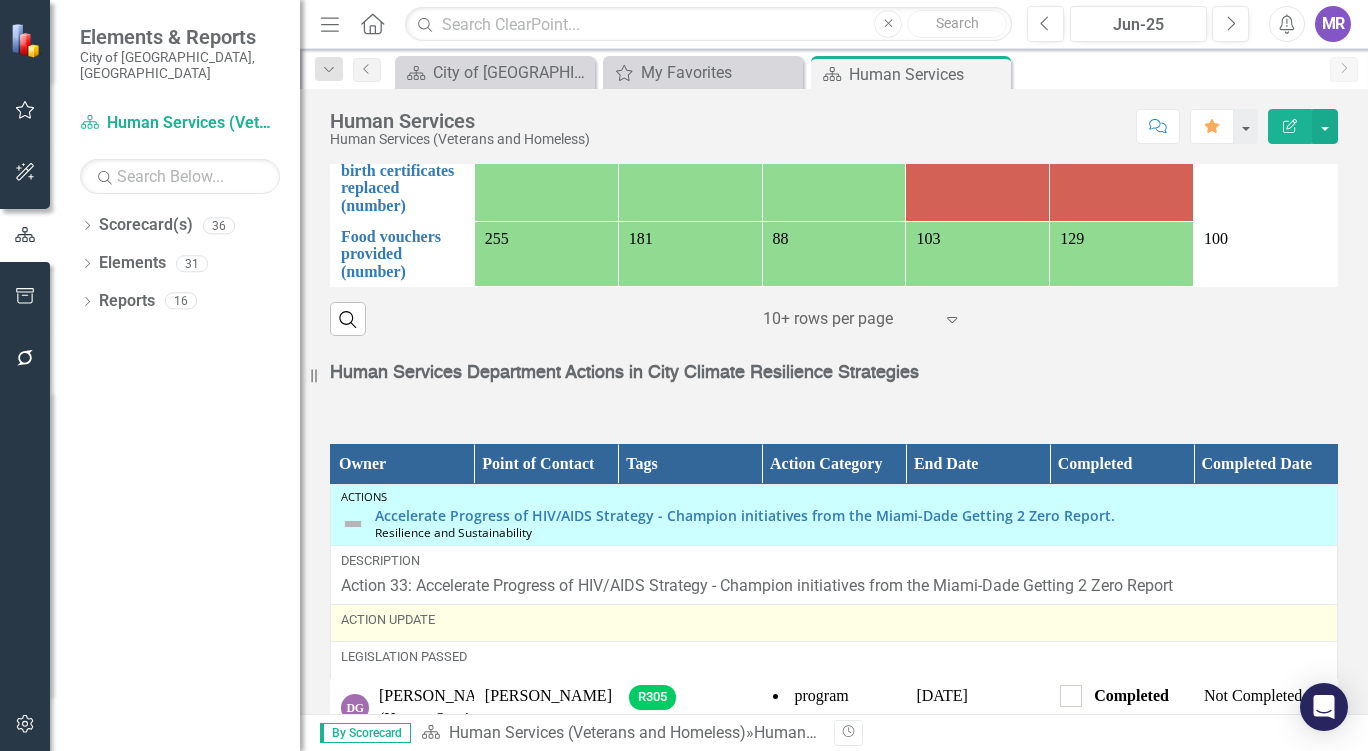 click on "Action Update" at bounding box center [834, 620] 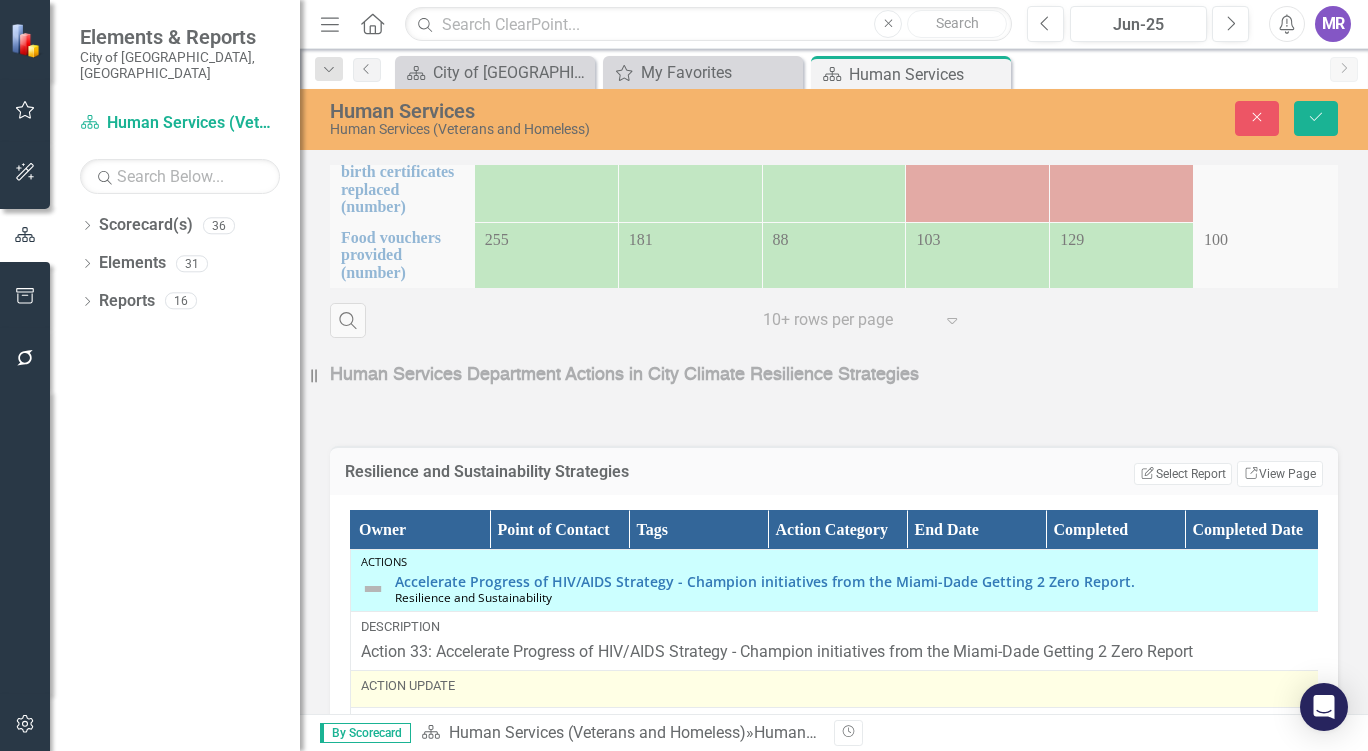 click on "Description" at bounding box center (837, 627) 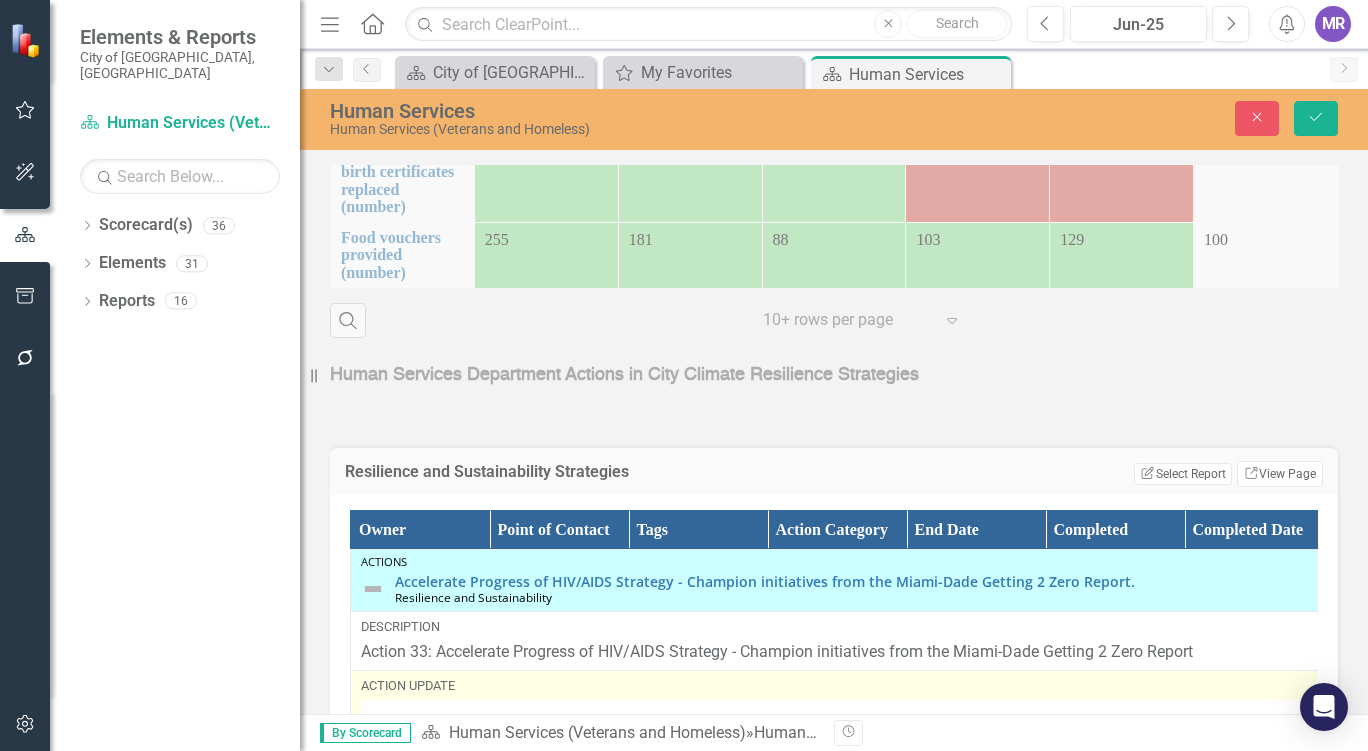 click on "Action Update Switch to old editor" at bounding box center [837, 740] 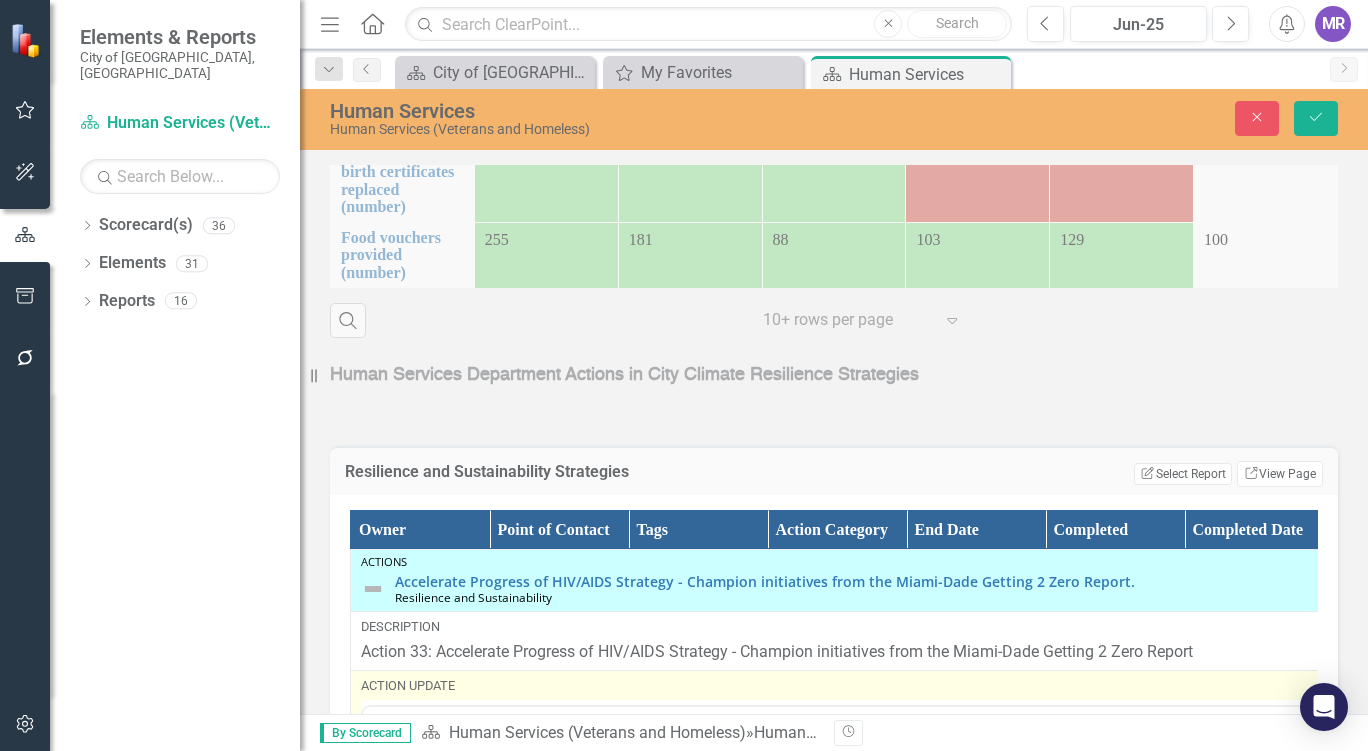 scroll, scrollTop: 0, scrollLeft: 0, axis: both 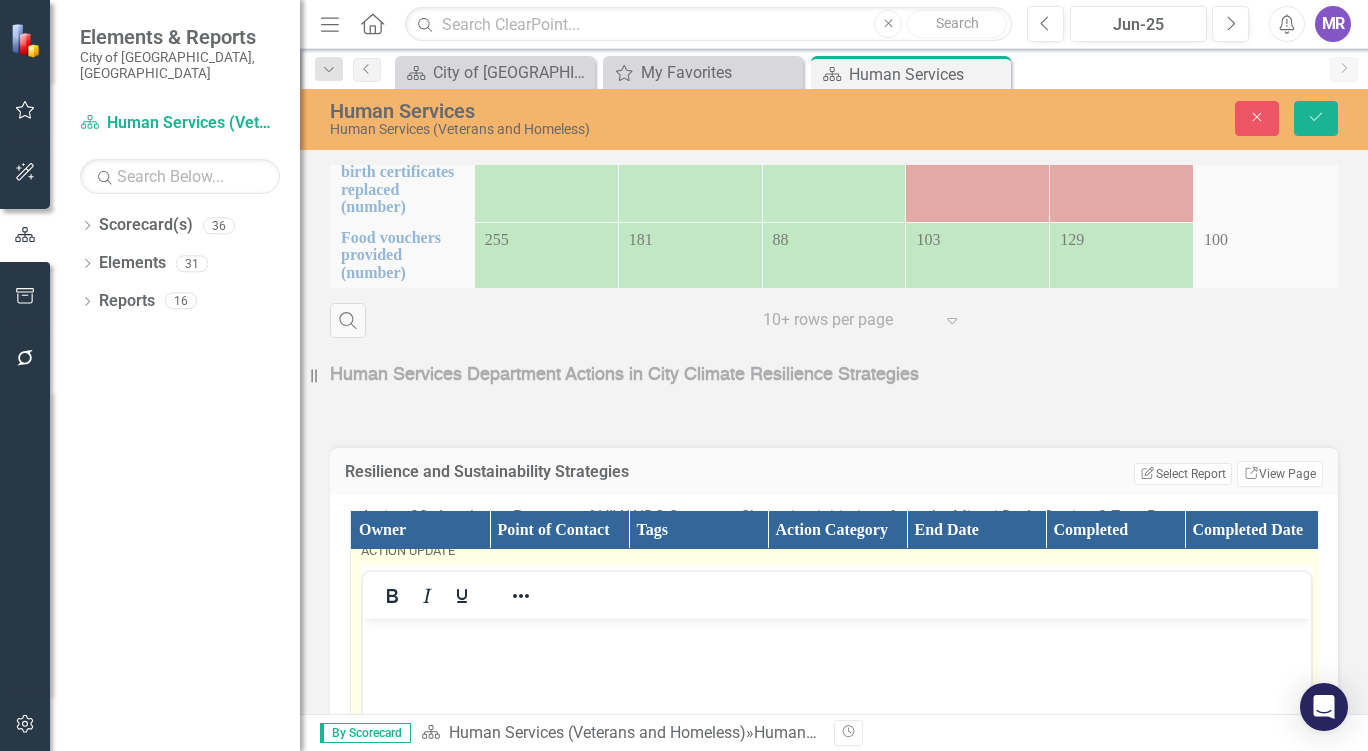 click at bounding box center [837, 768] 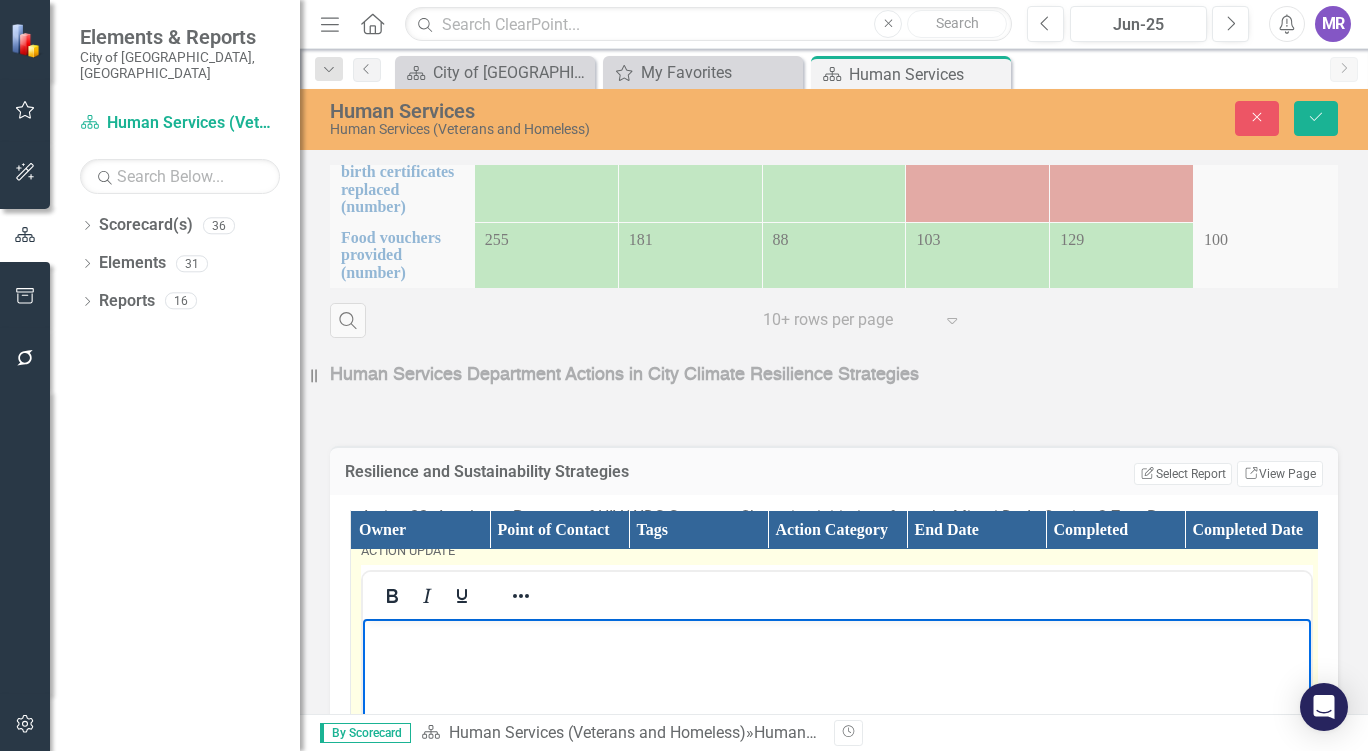 type 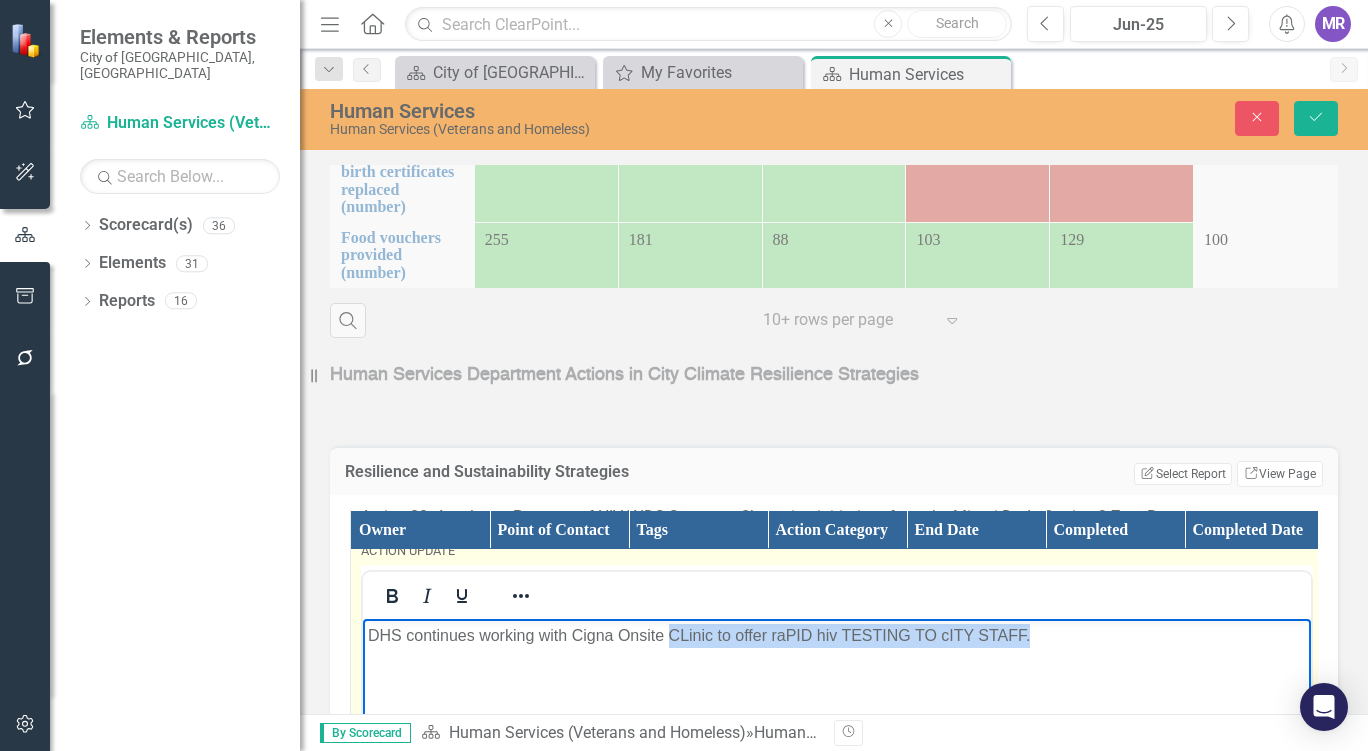 drag, startPoint x: 1039, startPoint y: 639, endPoint x: 668, endPoint y: 630, distance: 371.10916 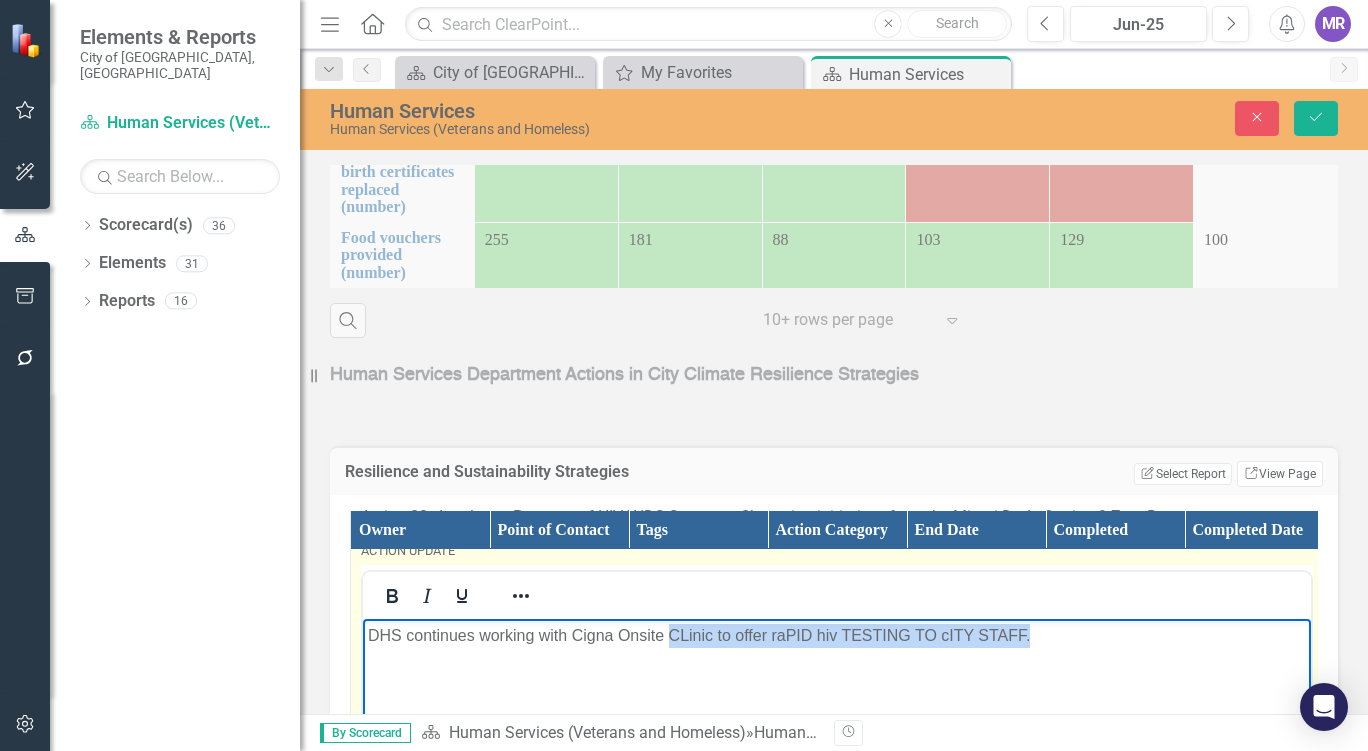 click on "DHS continues working with Cigna Onsite CLinic to offer raPID hiv TESTING TO cITY STAFF." at bounding box center [837, 635] 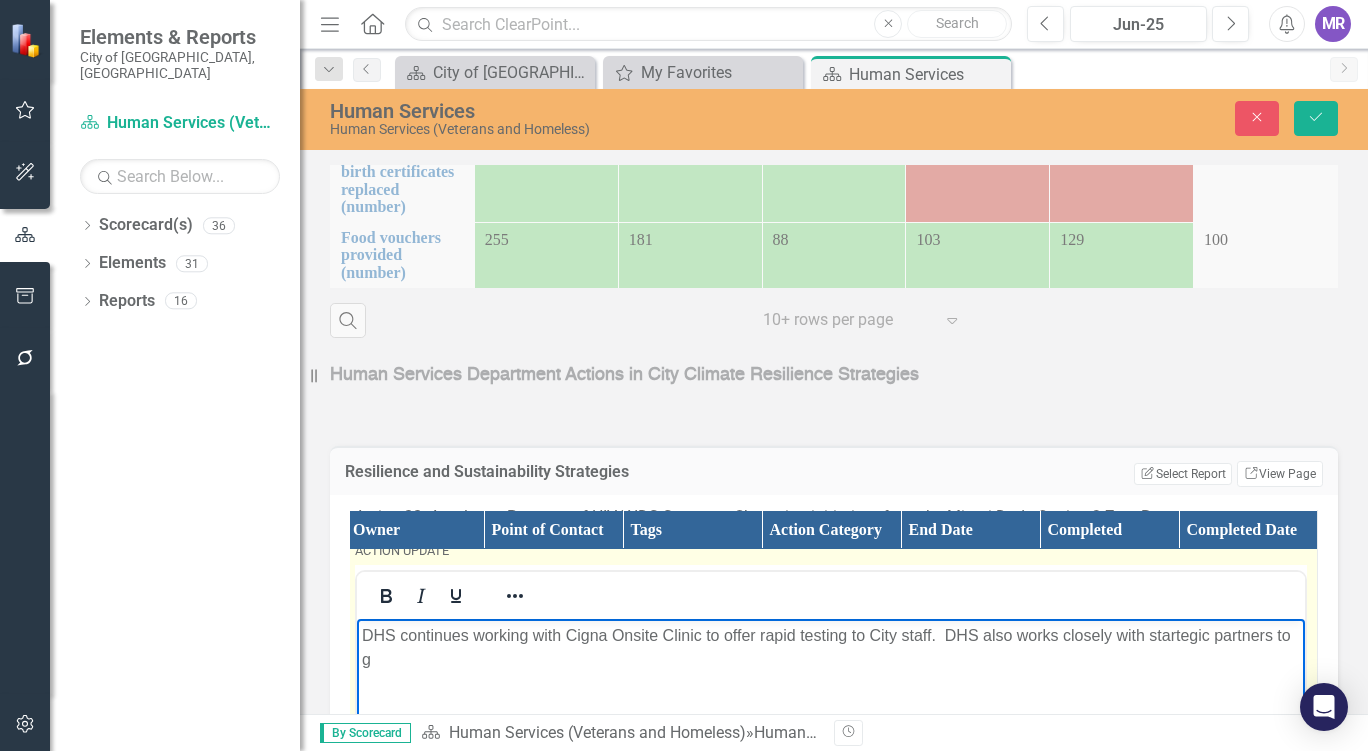 scroll, scrollTop: 135, scrollLeft: 13, axis: both 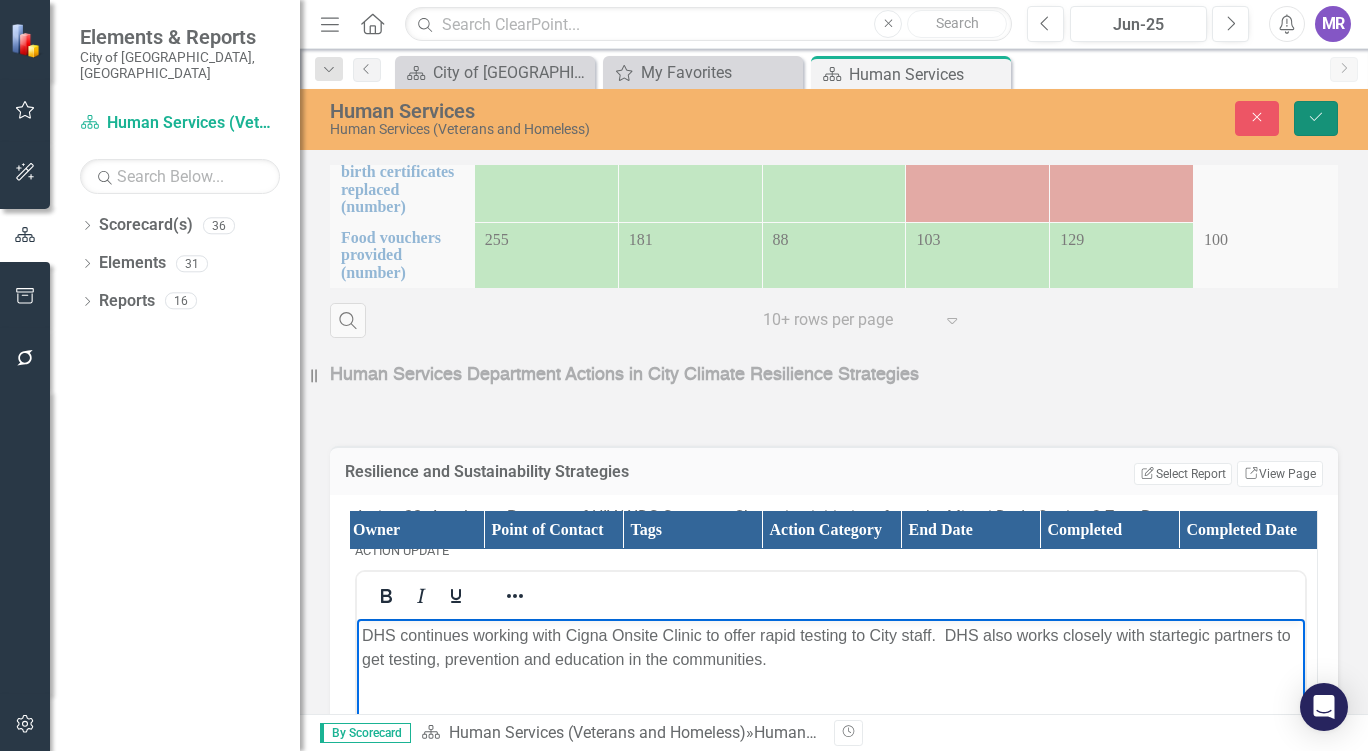 click on "Save" 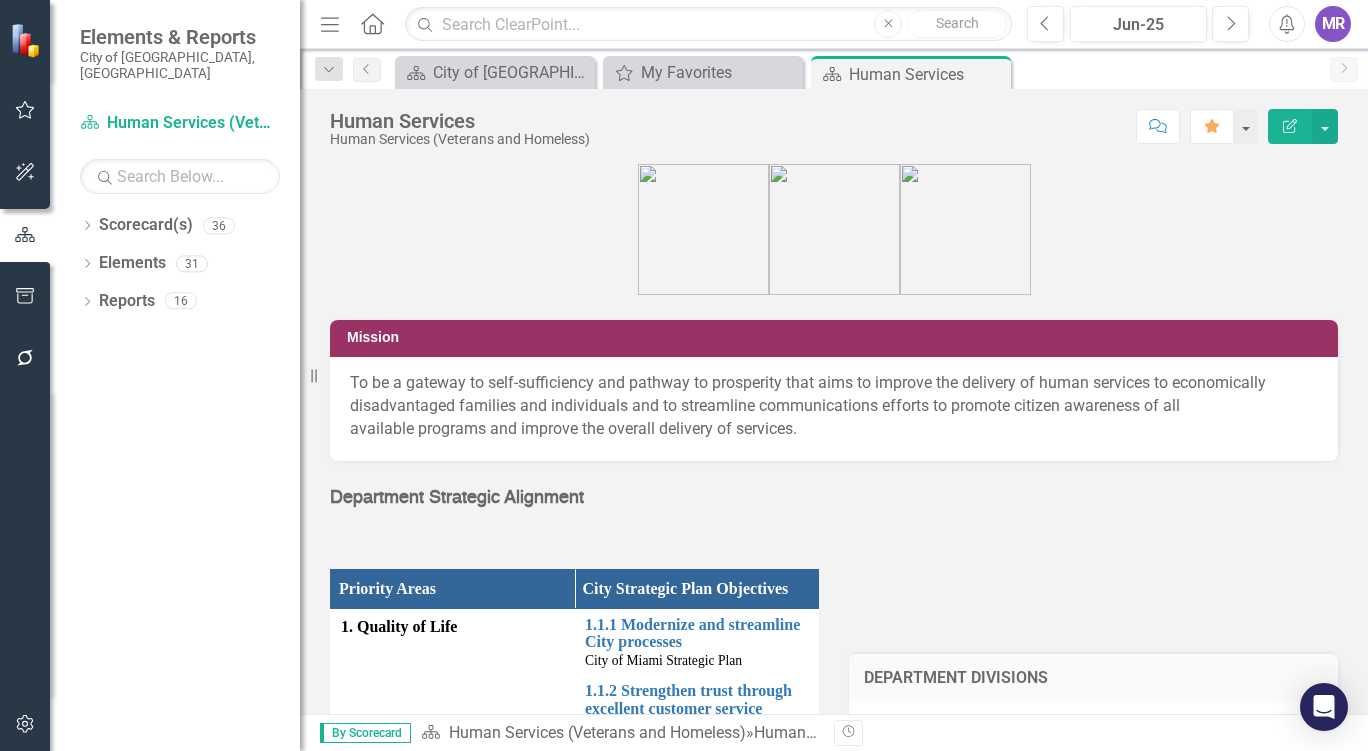 scroll, scrollTop: 1563, scrollLeft: 0, axis: vertical 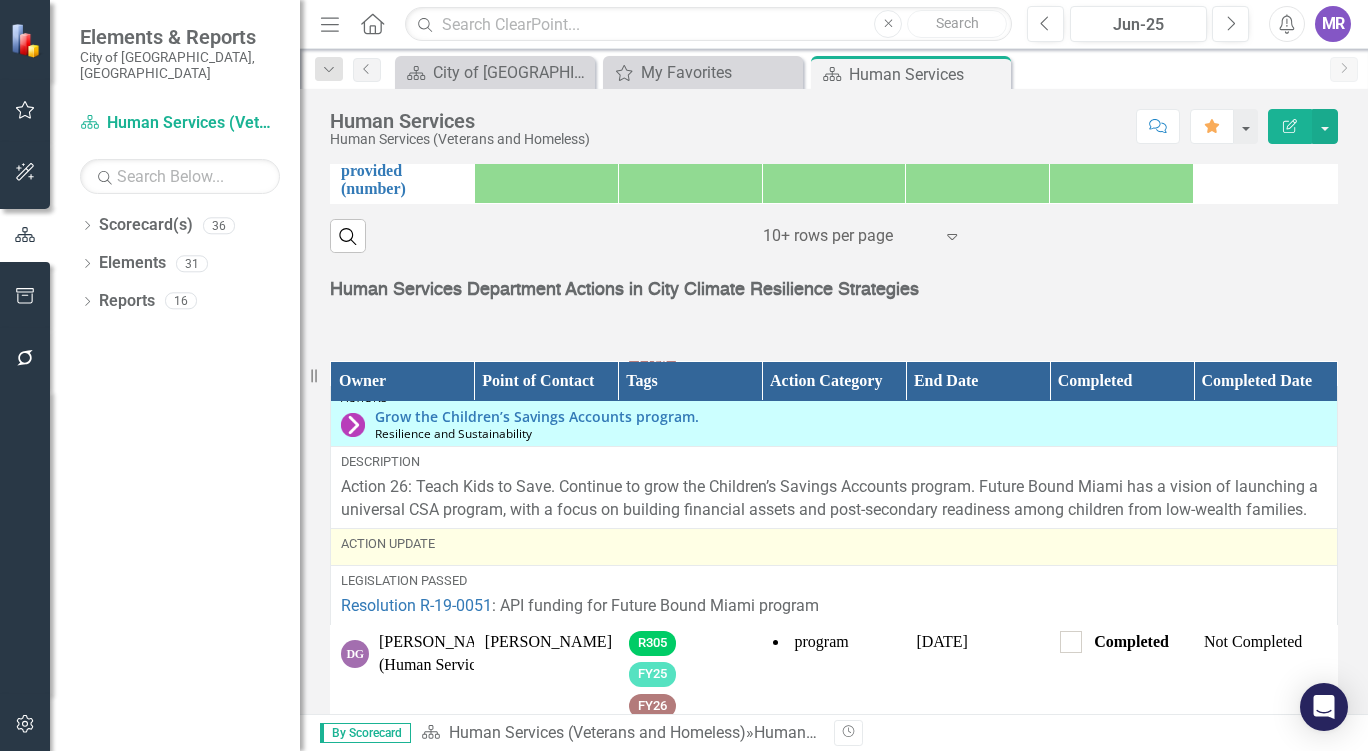 click on "Action Update" at bounding box center [834, 544] 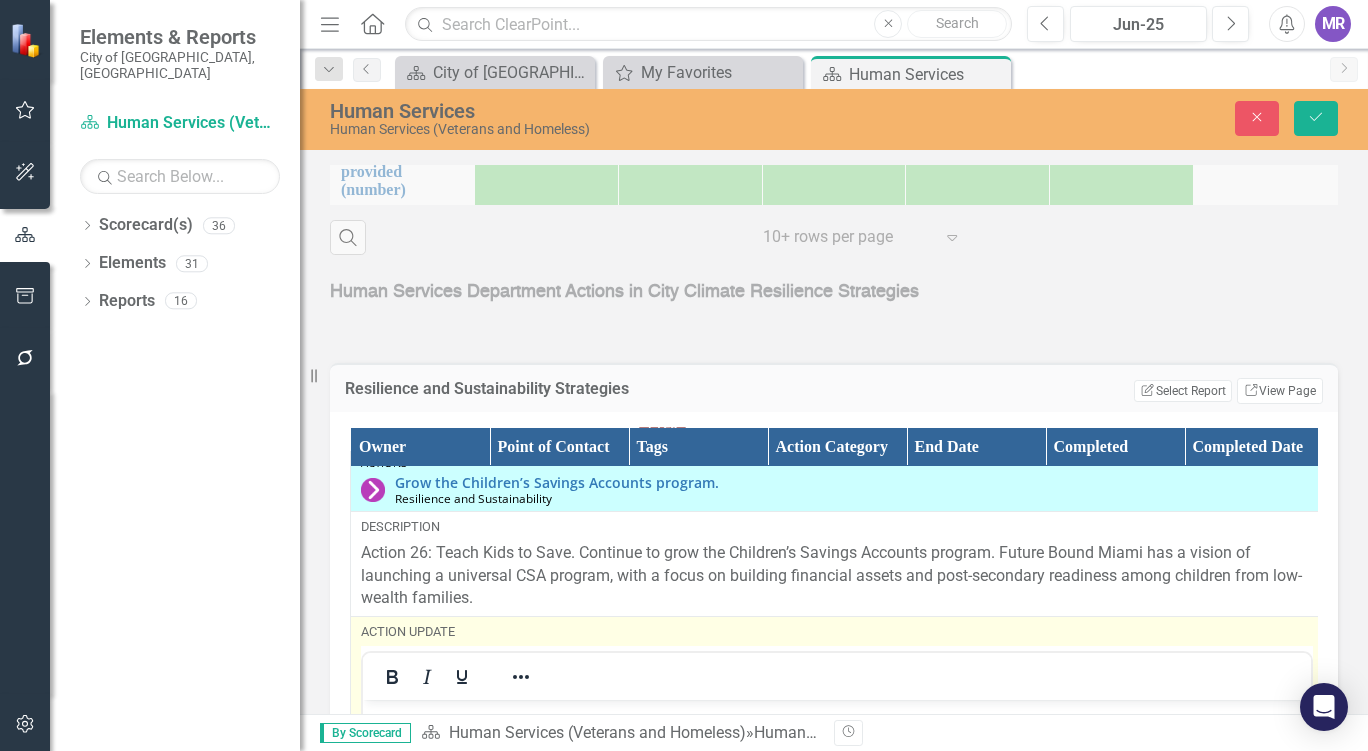 scroll, scrollTop: 0, scrollLeft: 0, axis: both 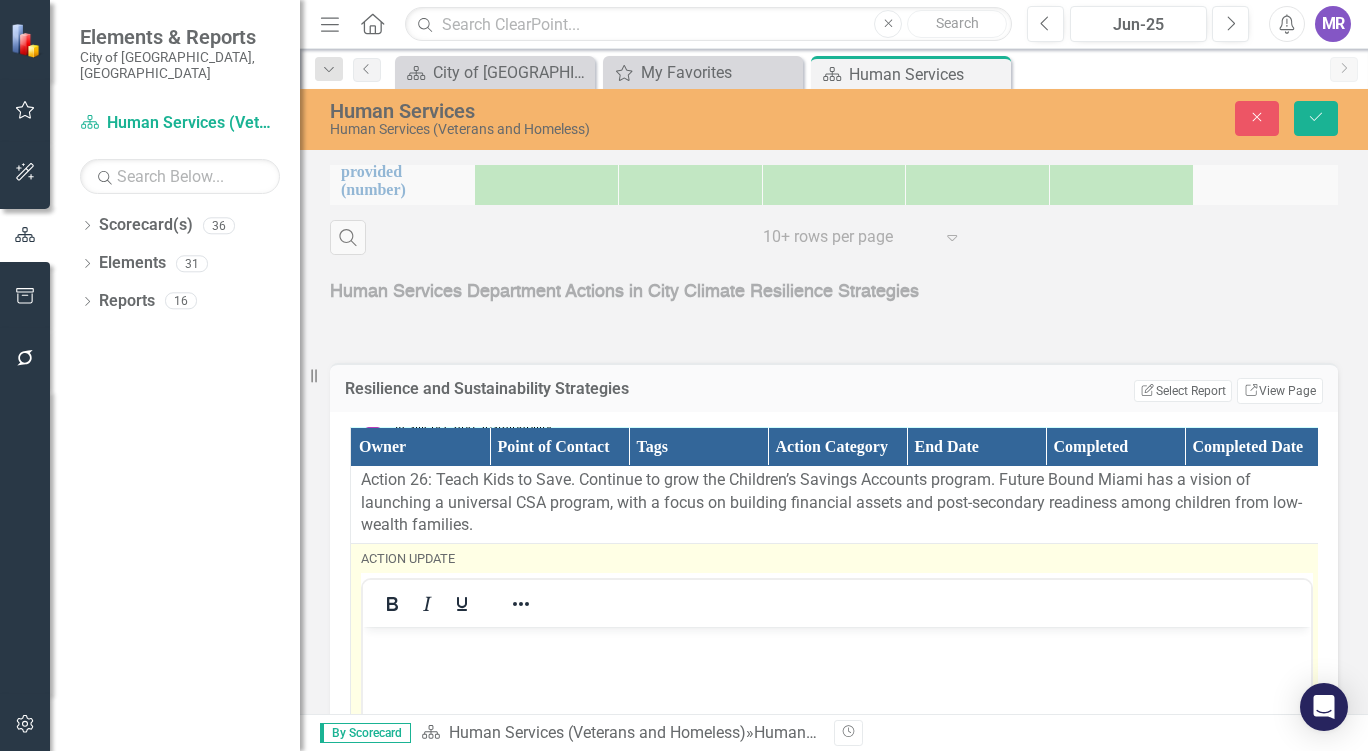 click at bounding box center (837, 777) 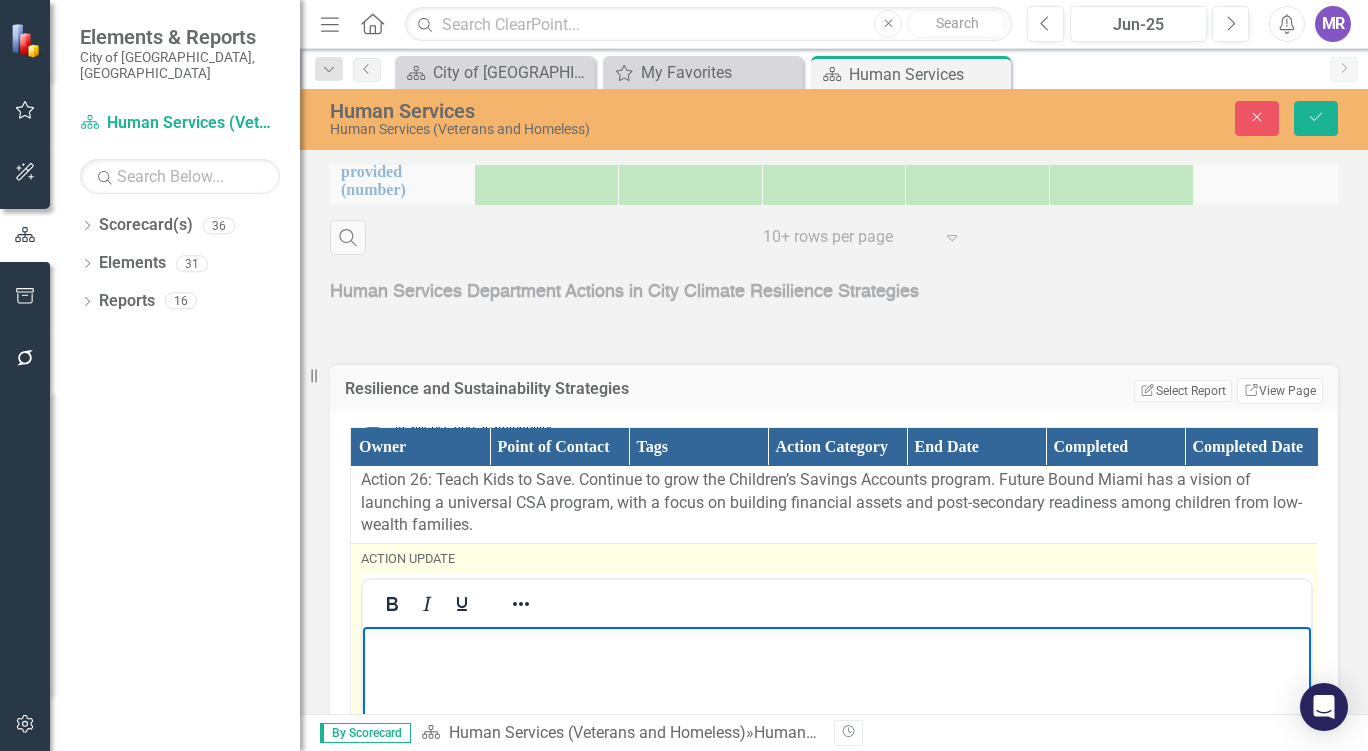 type 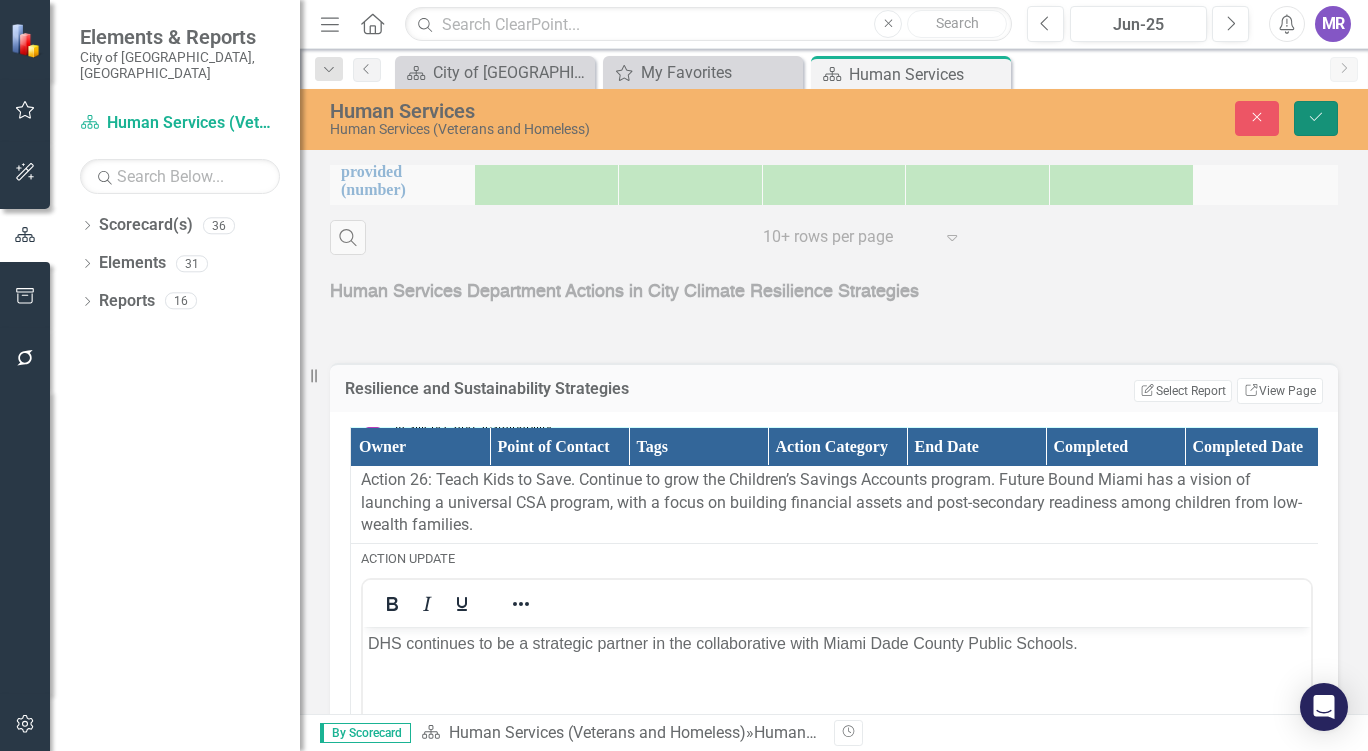 click on "Save" 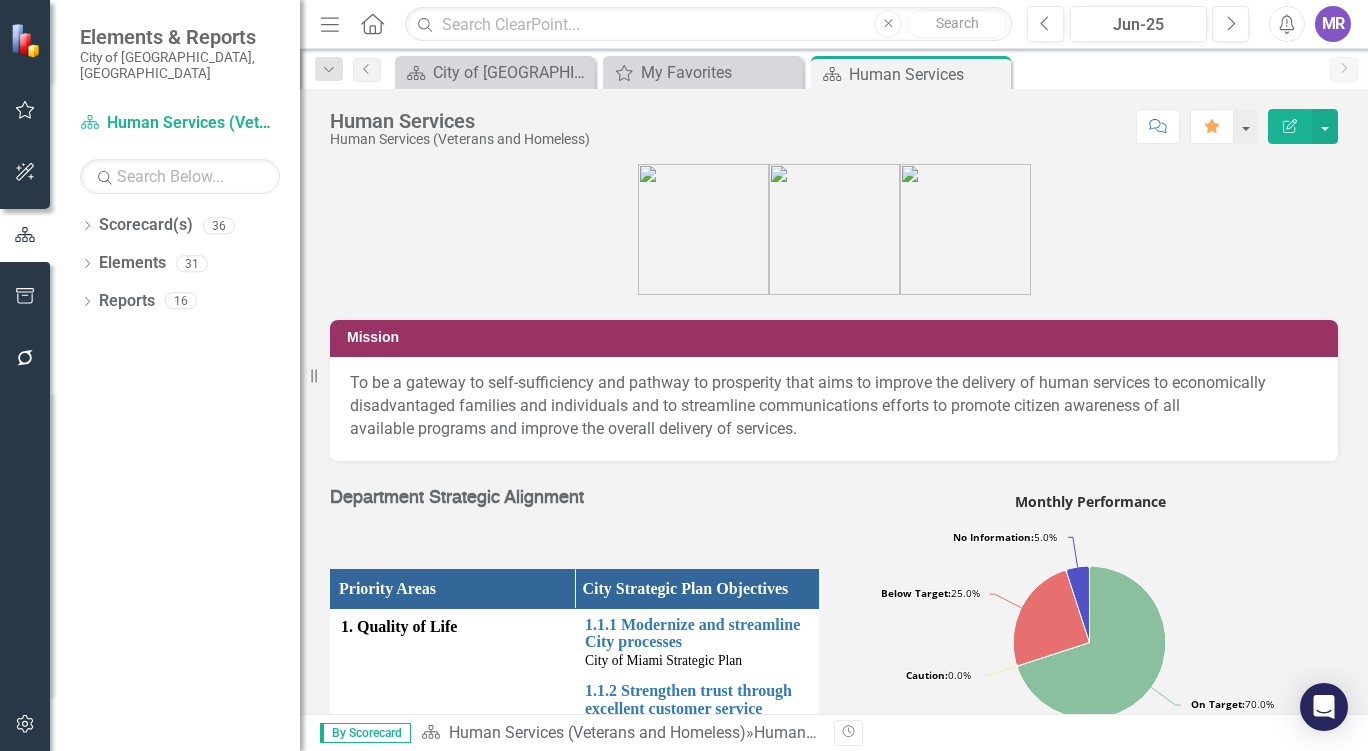 scroll, scrollTop: 1355, scrollLeft: 0, axis: vertical 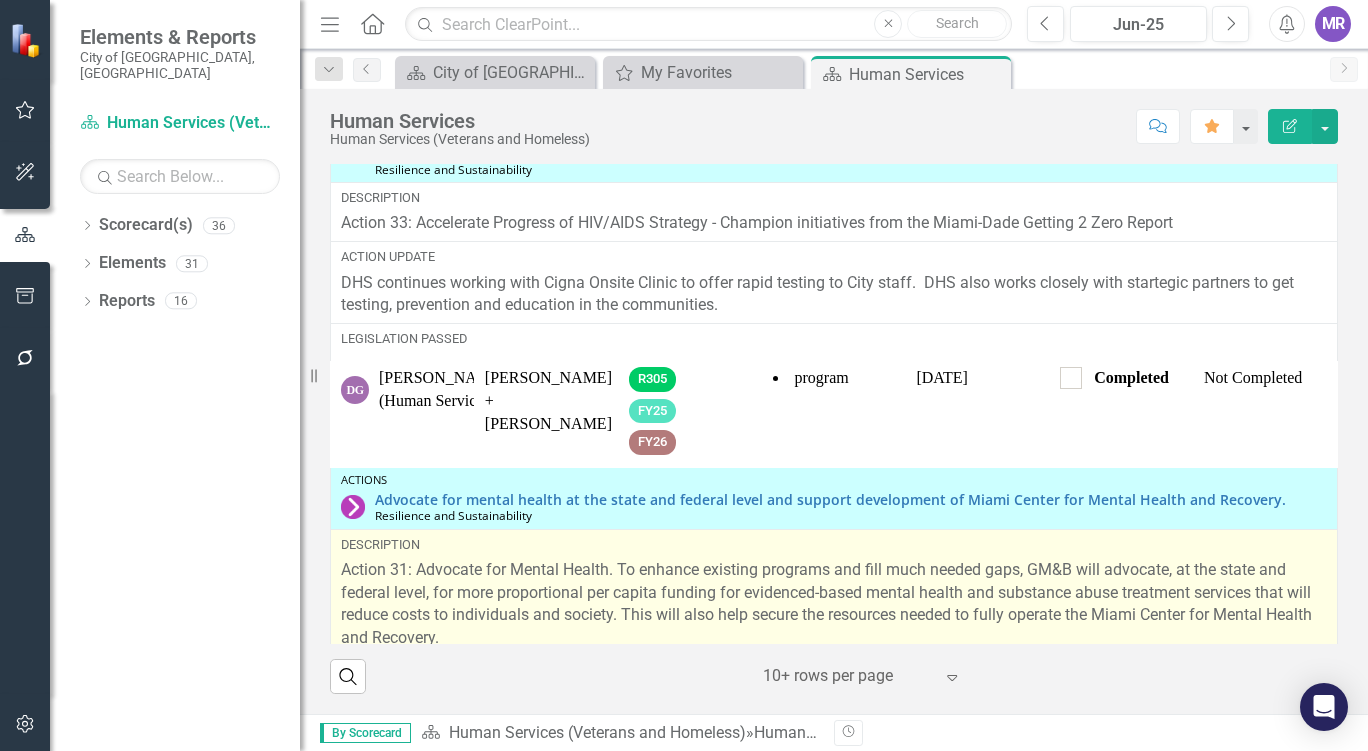 drag, startPoint x: 1021, startPoint y: 405, endPoint x: 588, endPoint y: 564, distance: 461.27 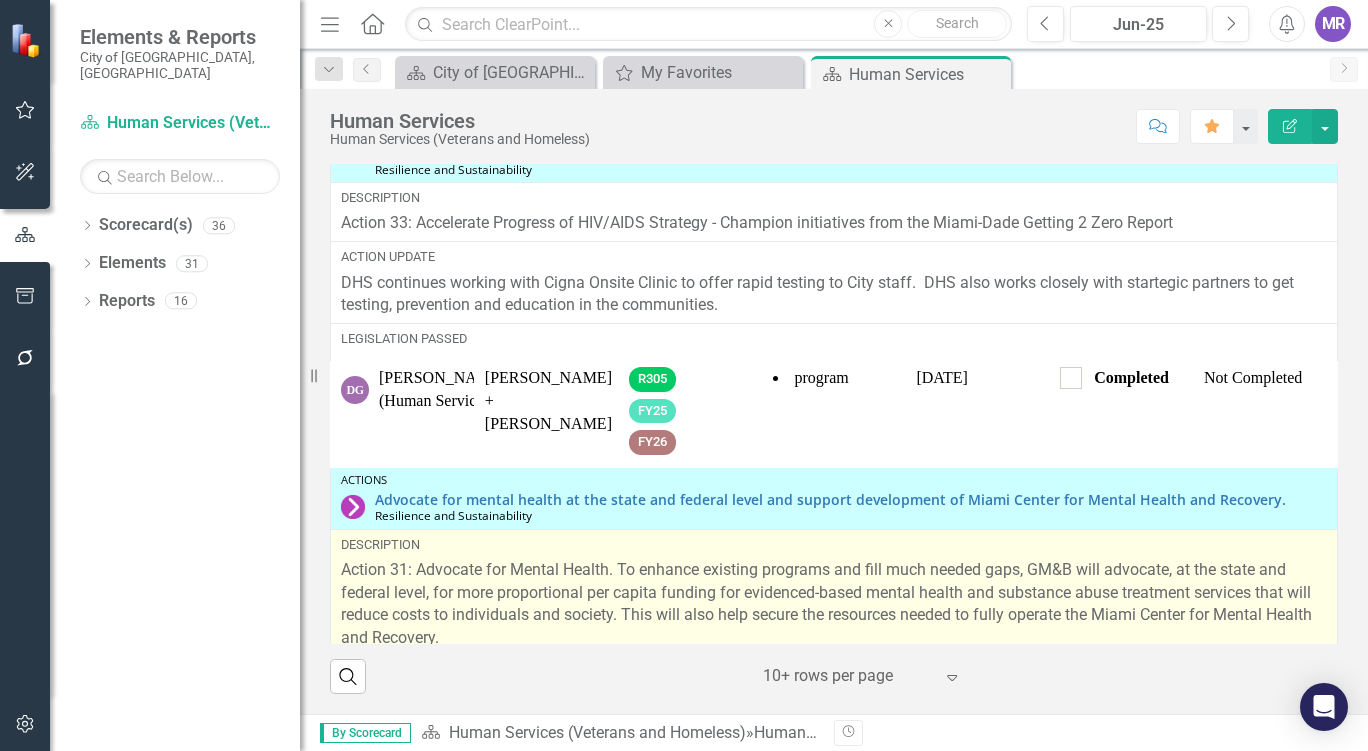 click on "Action 31: Advocate for Mental Health. To enhance existing programs and fill much needed gaps, GM&B will advocate, at the state and federal level, for more proportional per capita funding for evidenced-based mental health and substance abuse treatment services that will reduce costs to individuals and society. This will also help secure the resources needed to fully operate the Miami Center for Mental Health and Recovery." at bounding box center (826, 604) 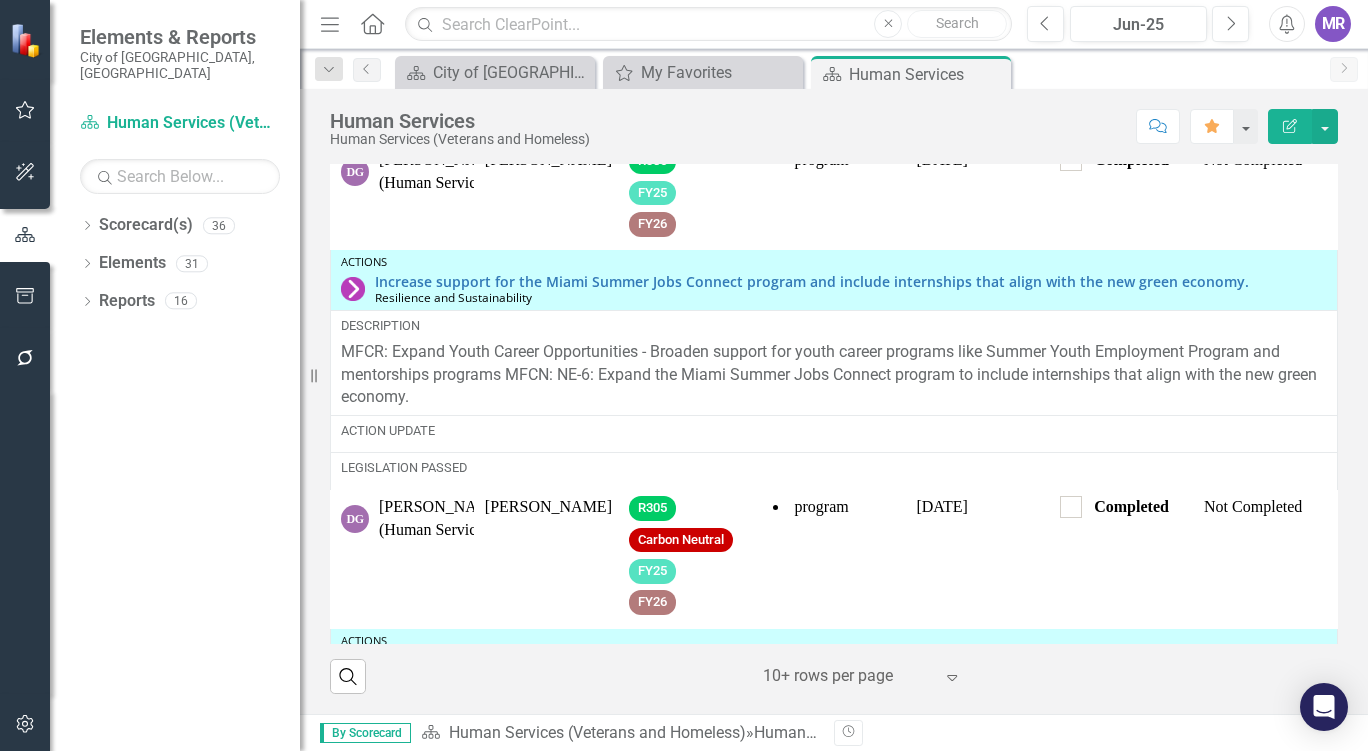 scroll, scrollTop: 1260, scrollLeft: 0, axis: vertical 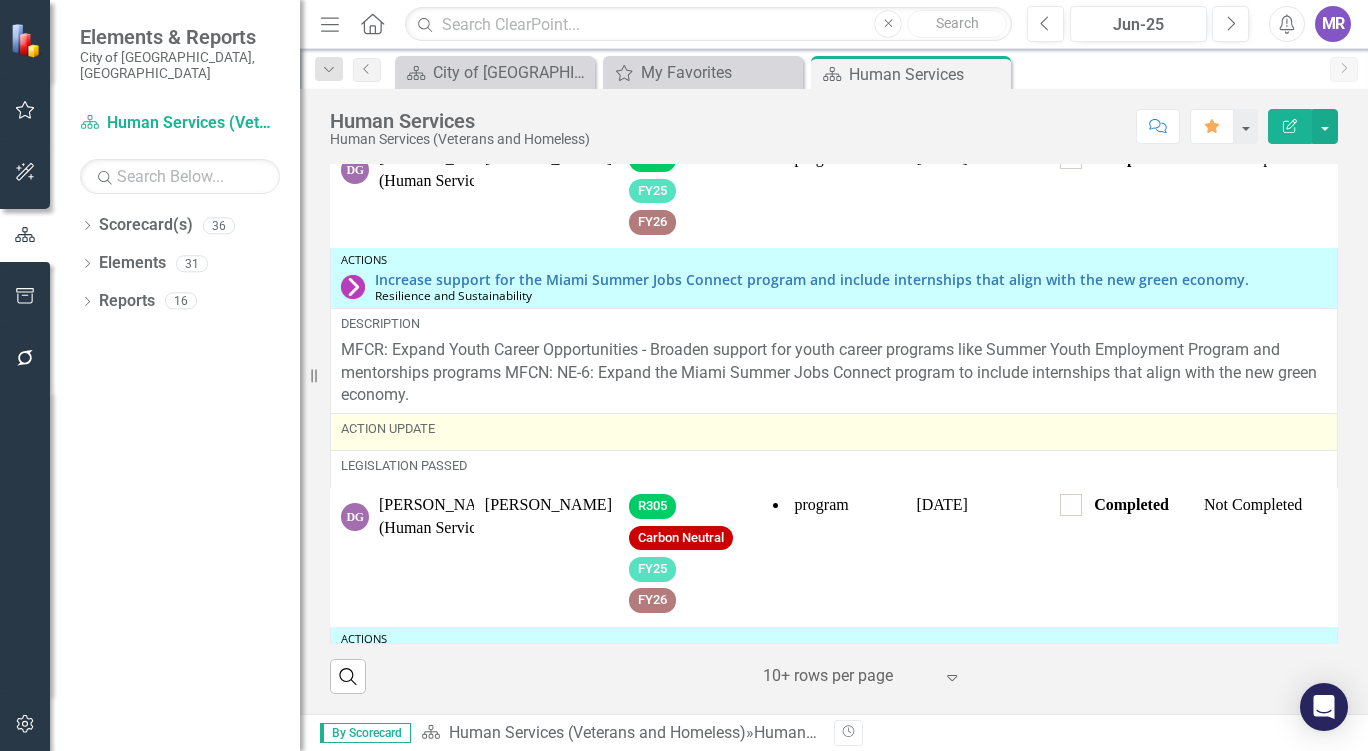 click on "Action Update" at bounding box center [834, 432] 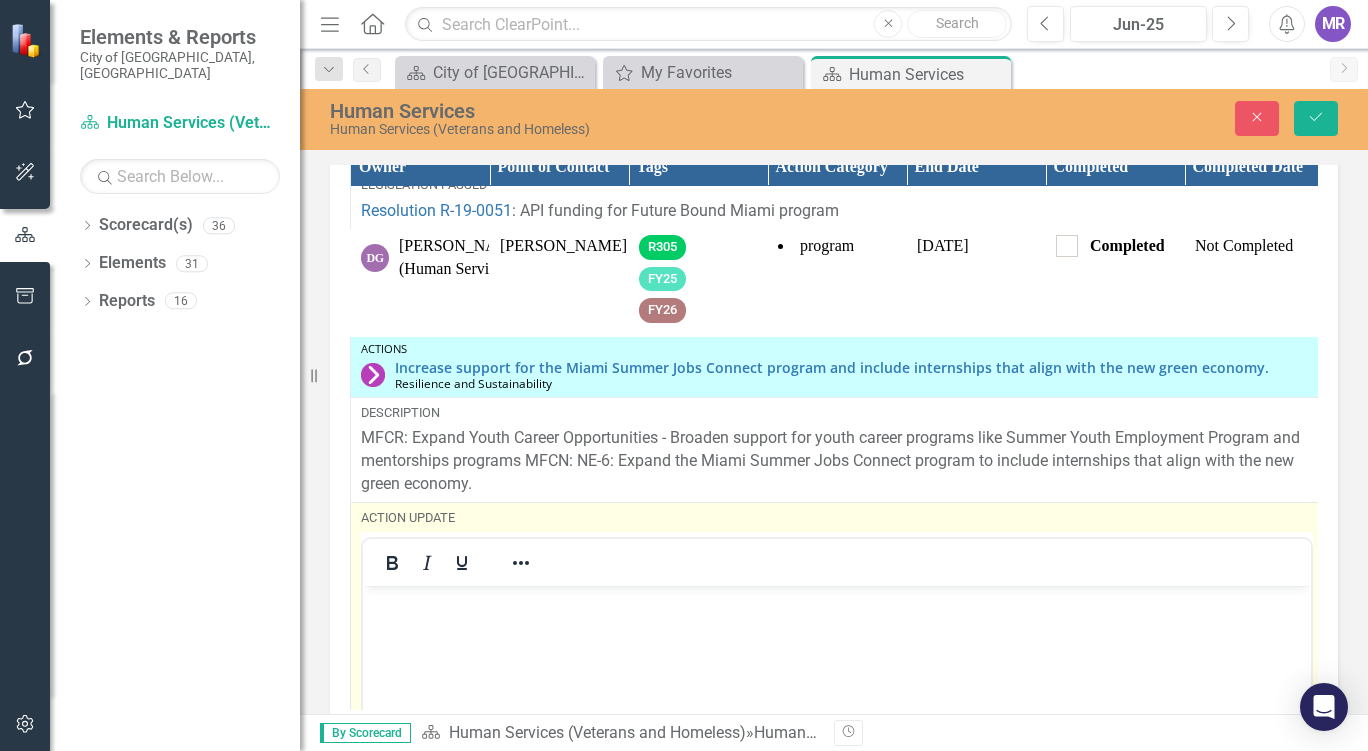 scroll, scrollTop: 0, scrollLeft: 0, axis: both 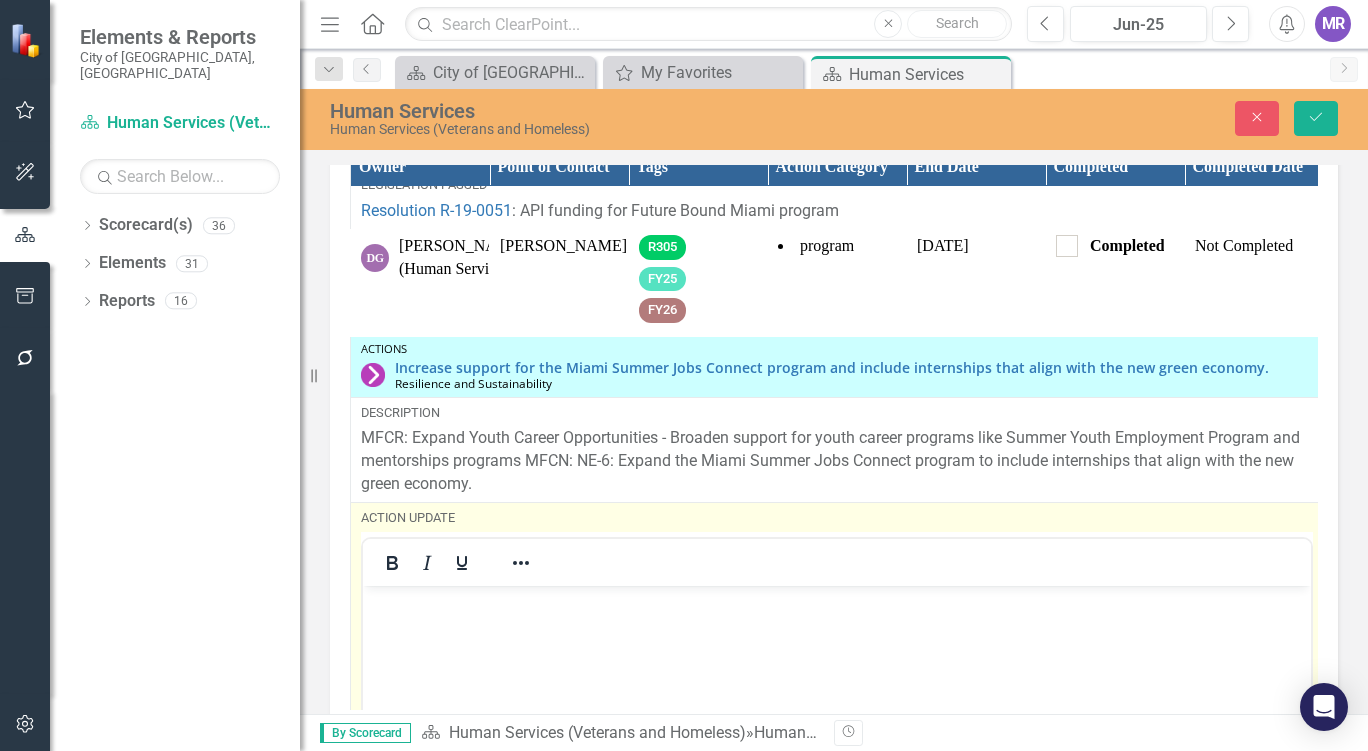 click at bounding box center [837, 735] 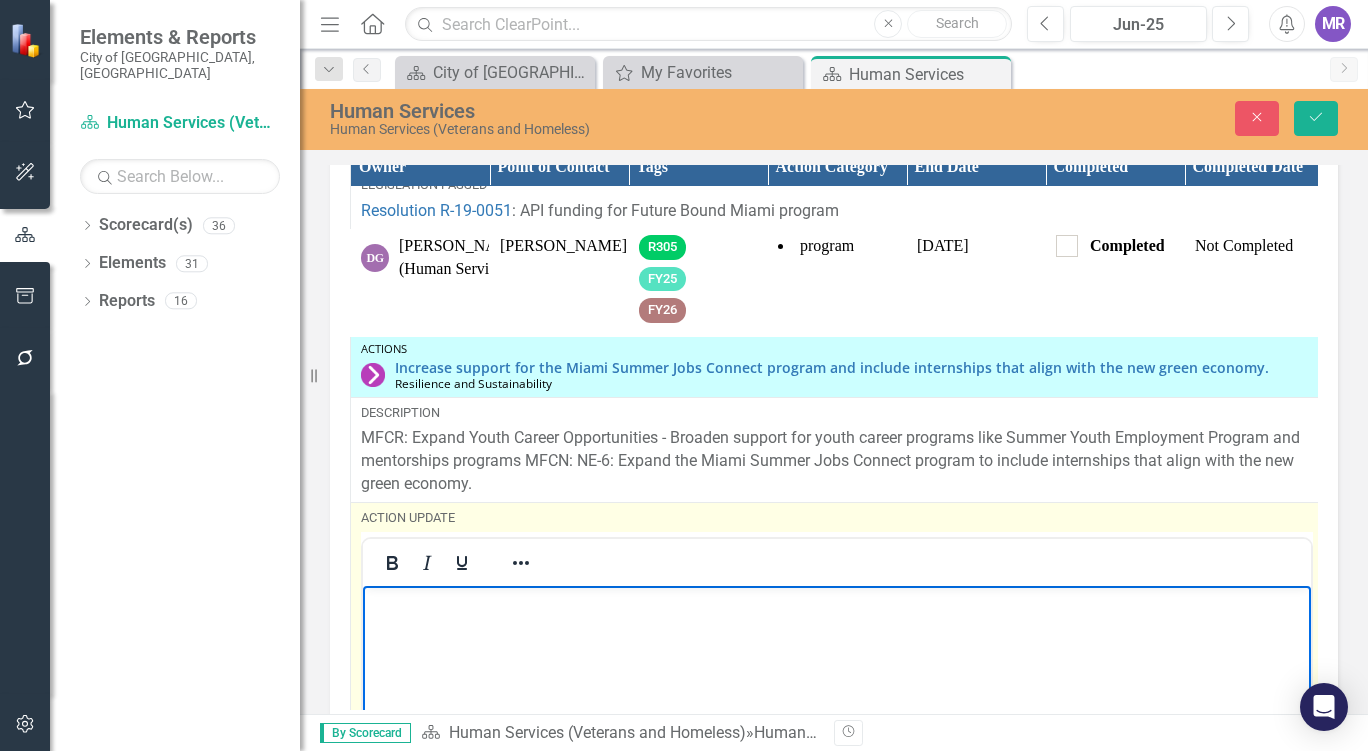 type 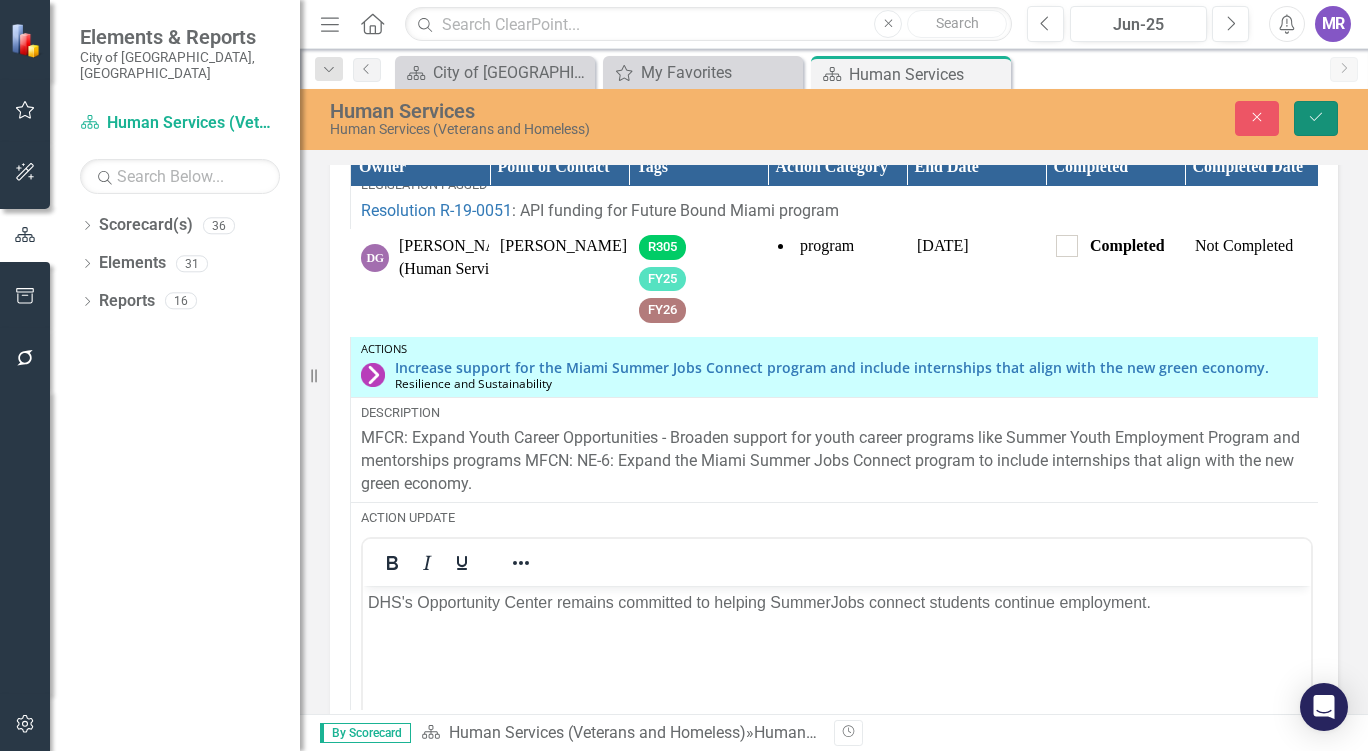 click on "Save" at bounding box center (1316, 118) 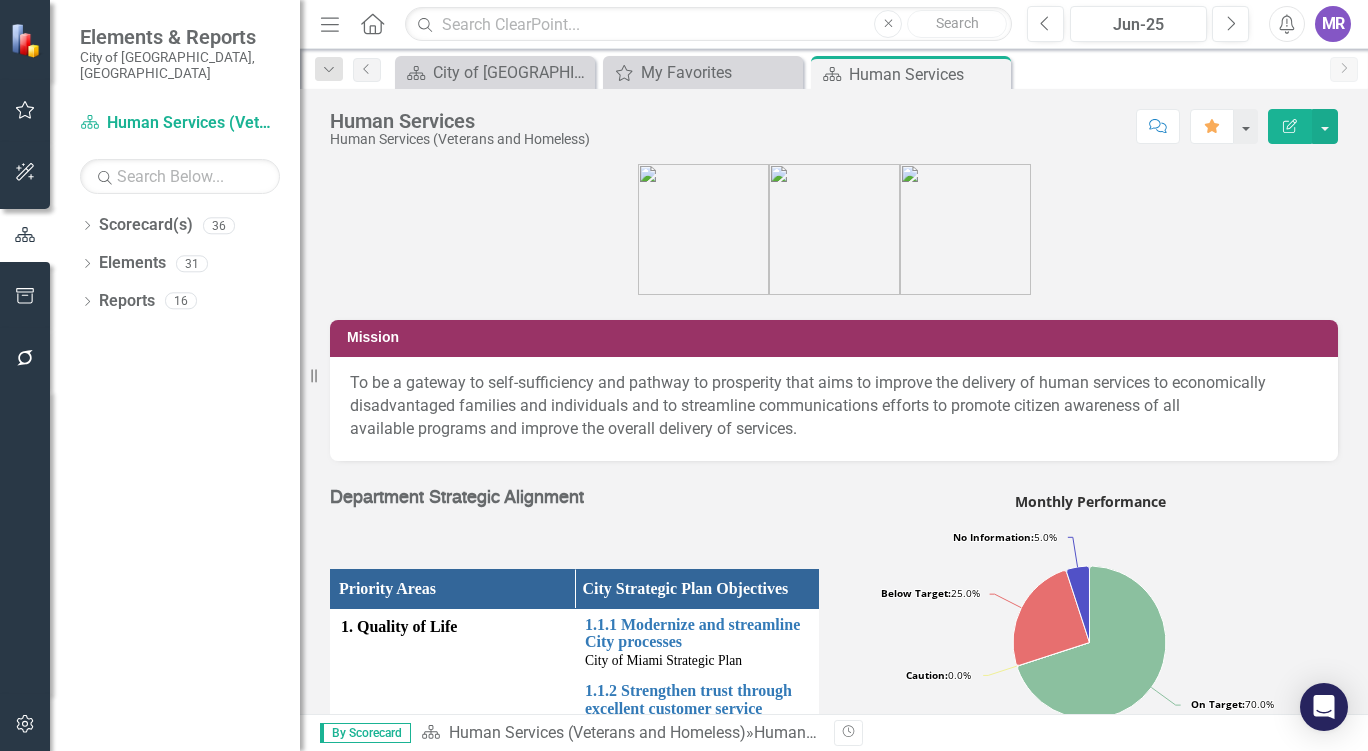 scroll, scrollTop: 806, scrollLeft: 0, axis: vertical 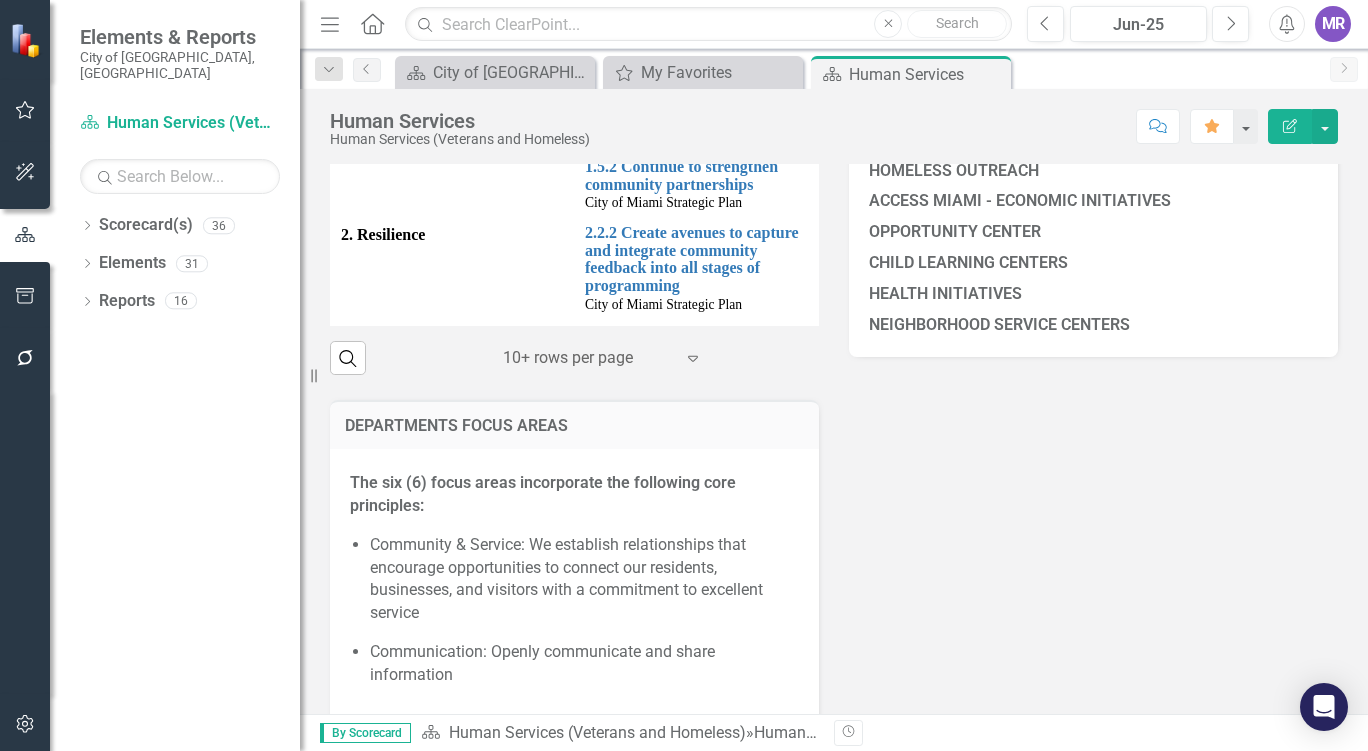 drag, startPoint x: 573, startPoint y: 457, endPoint x: 907, endPoint y: 583, distance: 356.9762 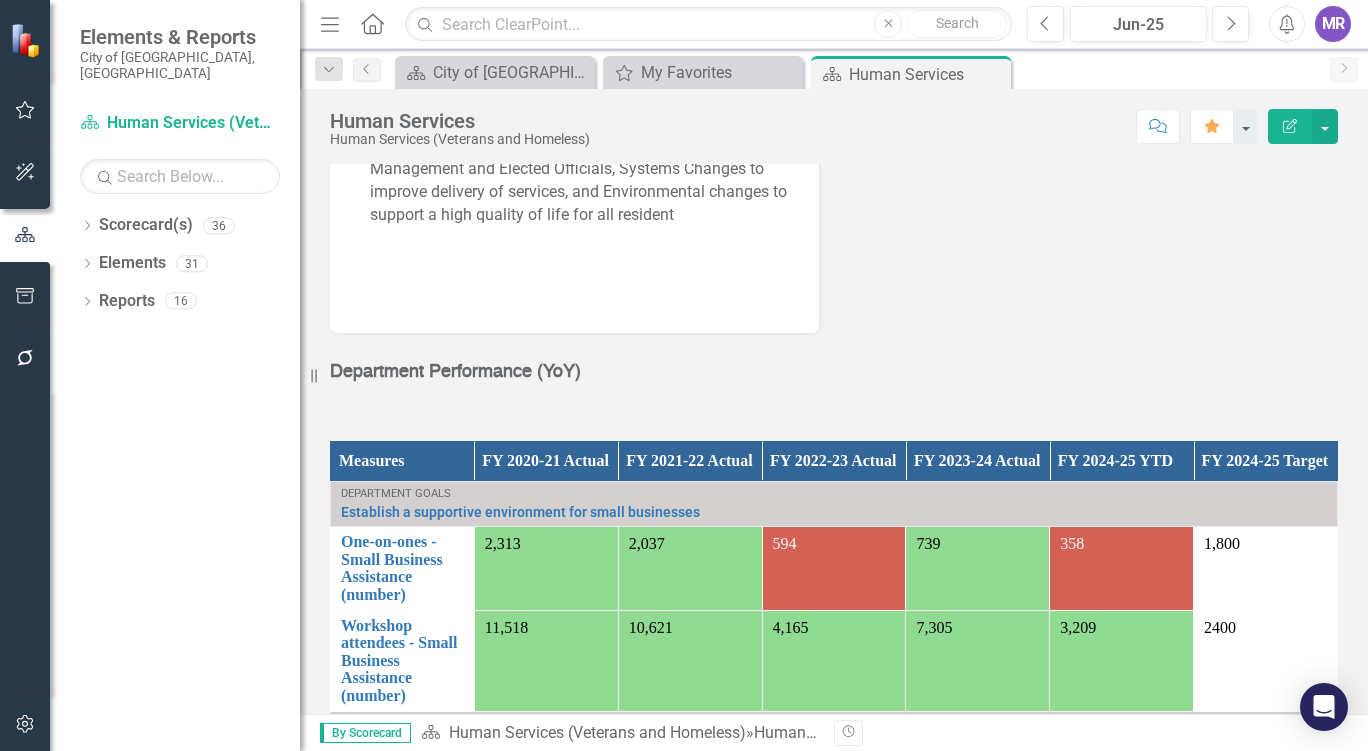 scroll, scrollTop: 1411, scrollLeft: 0, axis: vertical 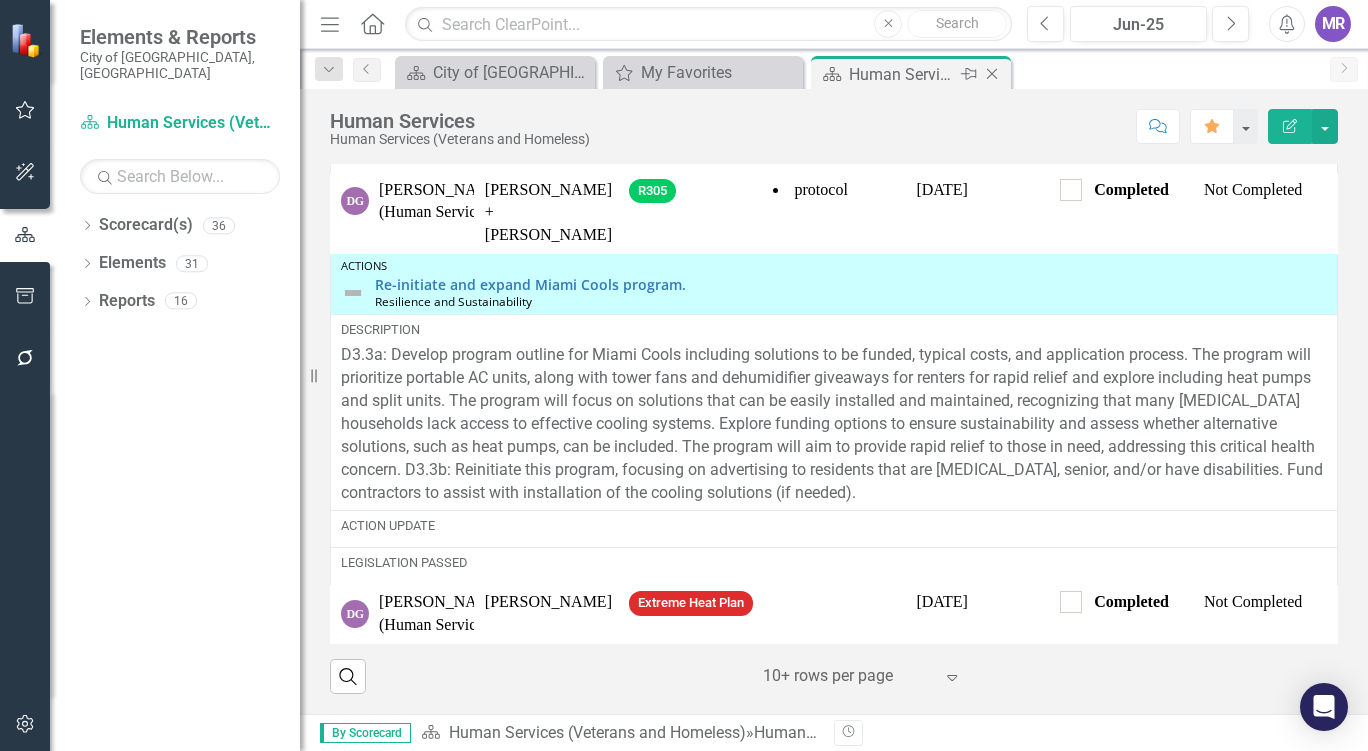 click on "Close" 